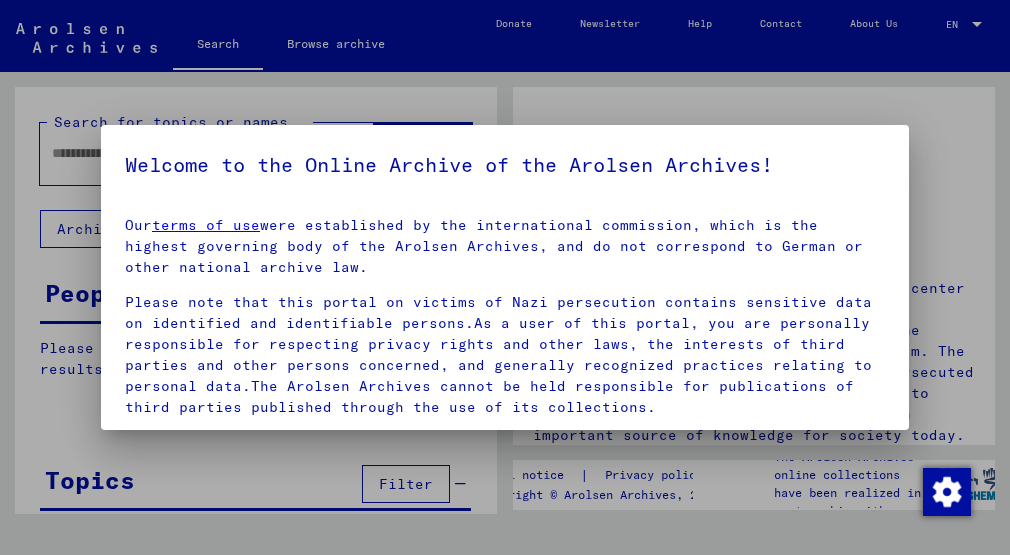 scroll, scrollTop: 0, scrollLeft: 0, axis: both 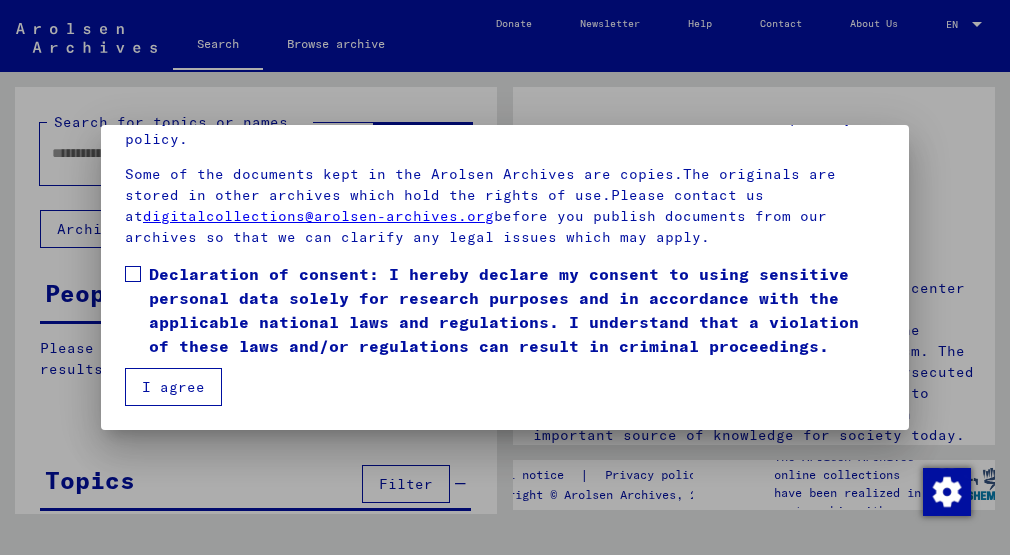 click at bounding box center (133, 274) 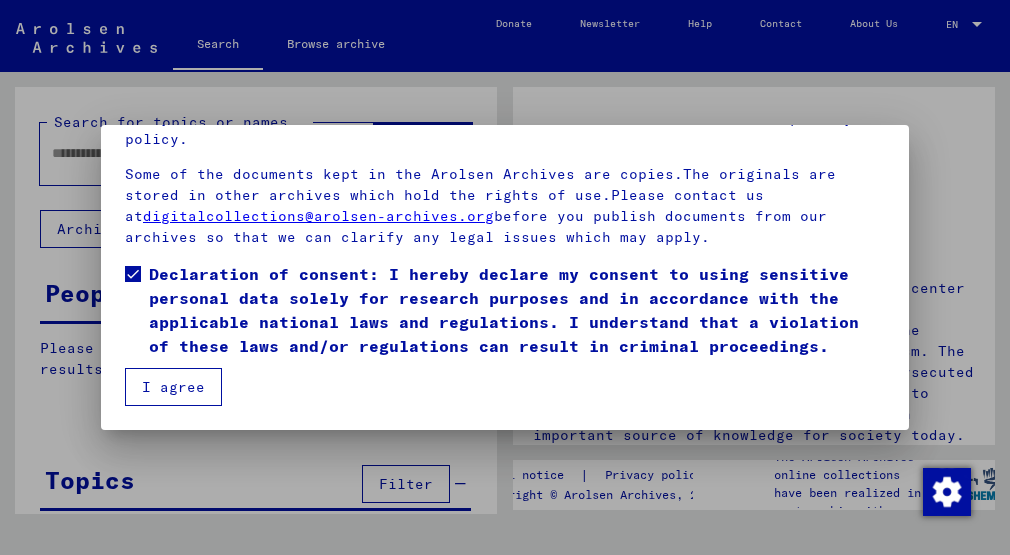 click on "I agree" at bounding box center [173, 387] 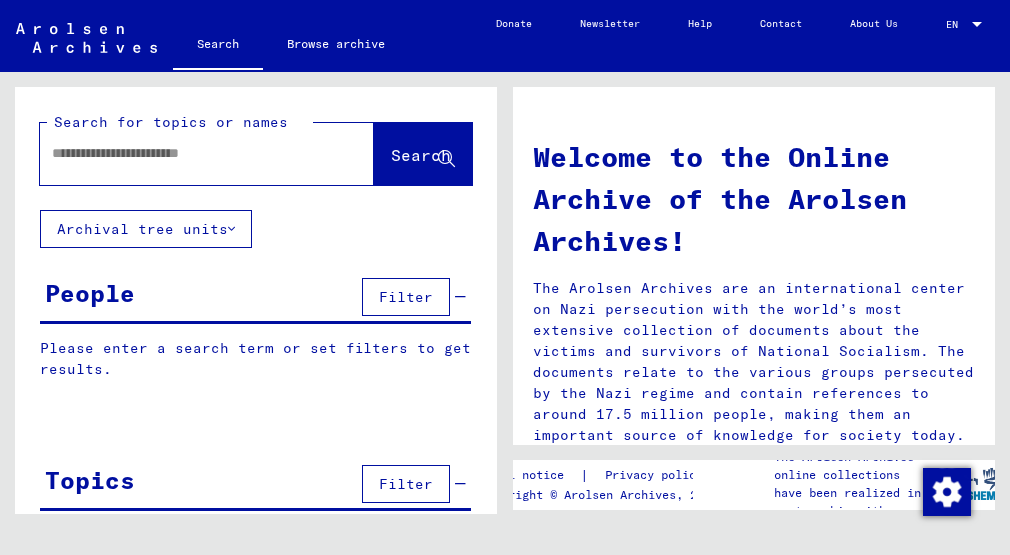 scroll, scrollTop: 0, scrollLeft: 1, axis: horizontal 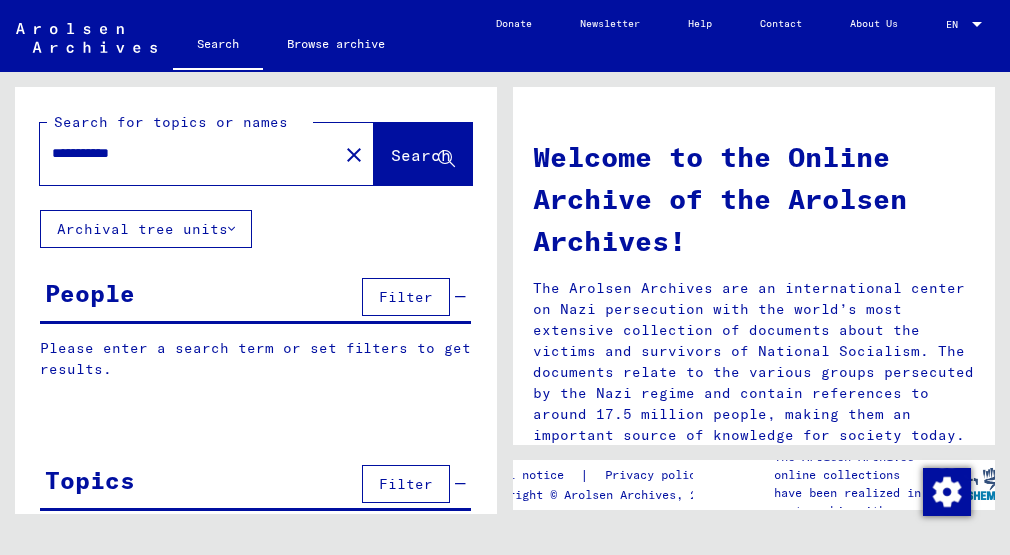 click on "Search" 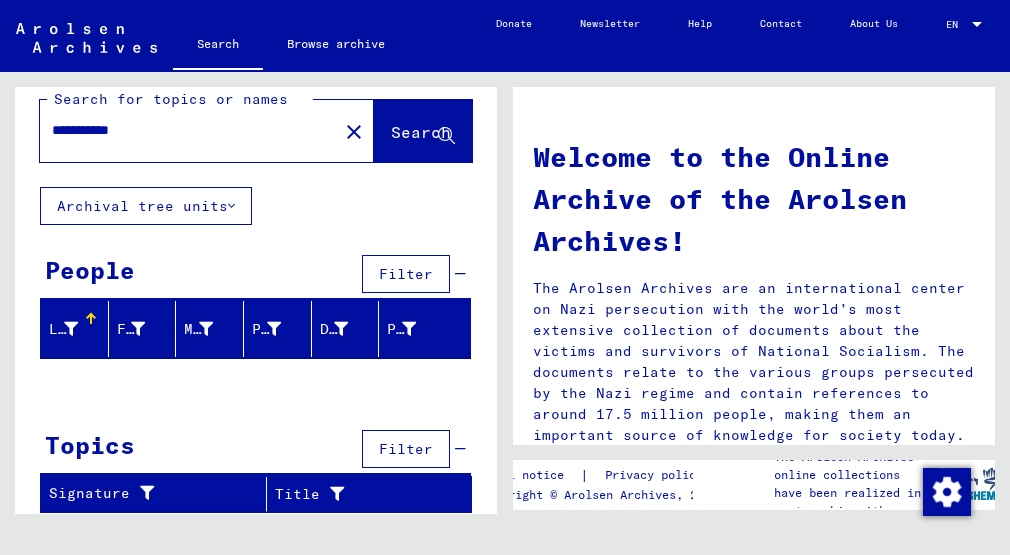 scroll, scrollTop: 23, scrollLeft: 0, axis: vertical 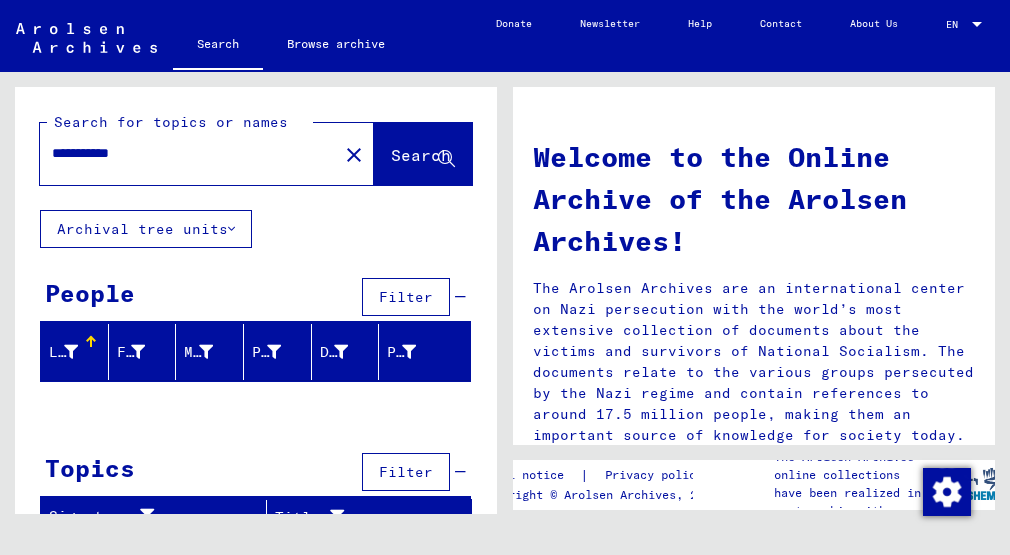 click on "**********" 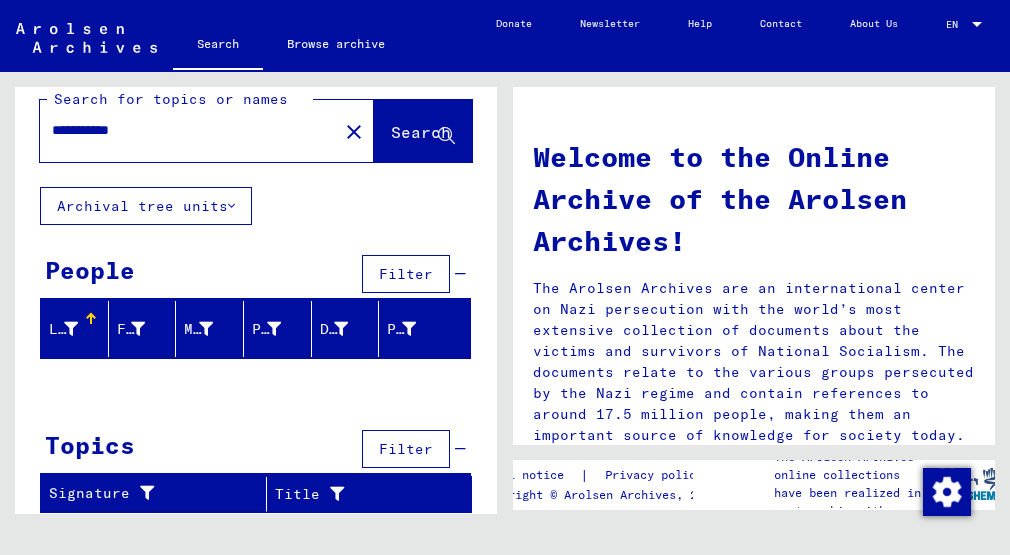 scroll, scrollTop: 23, scrollLeft: 0, axis: vertical 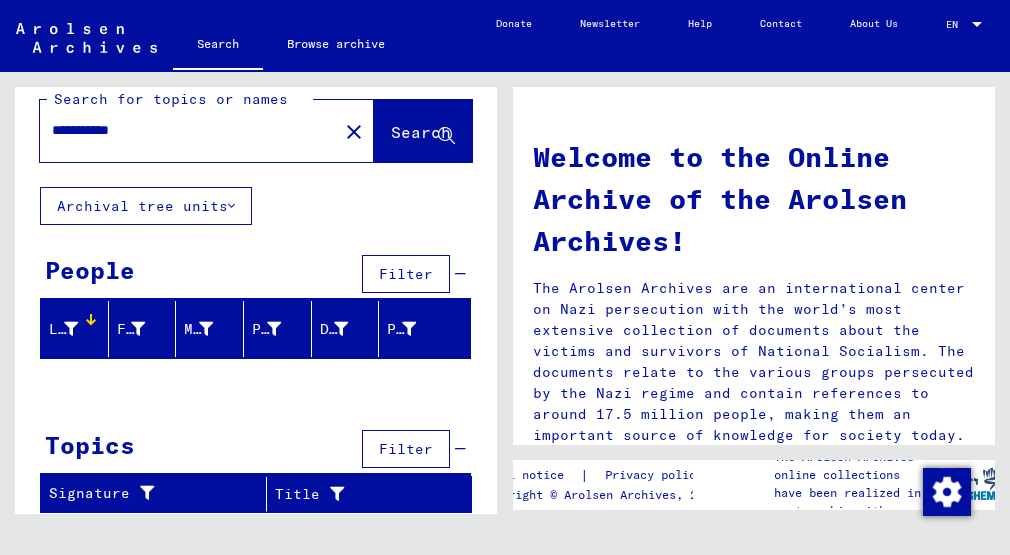 click 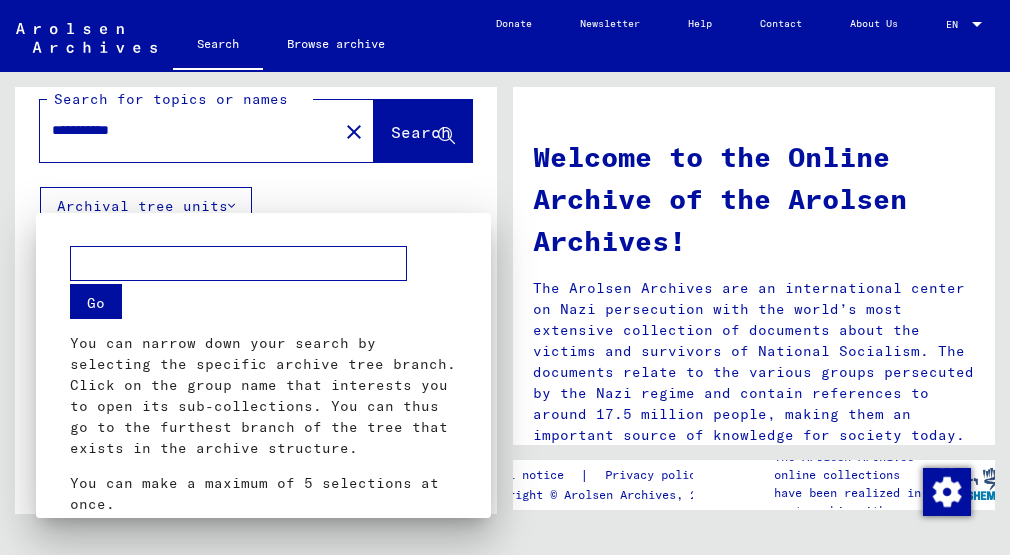 scroll, scrollTop: 98, scrollLeft: 0, axis: vertical 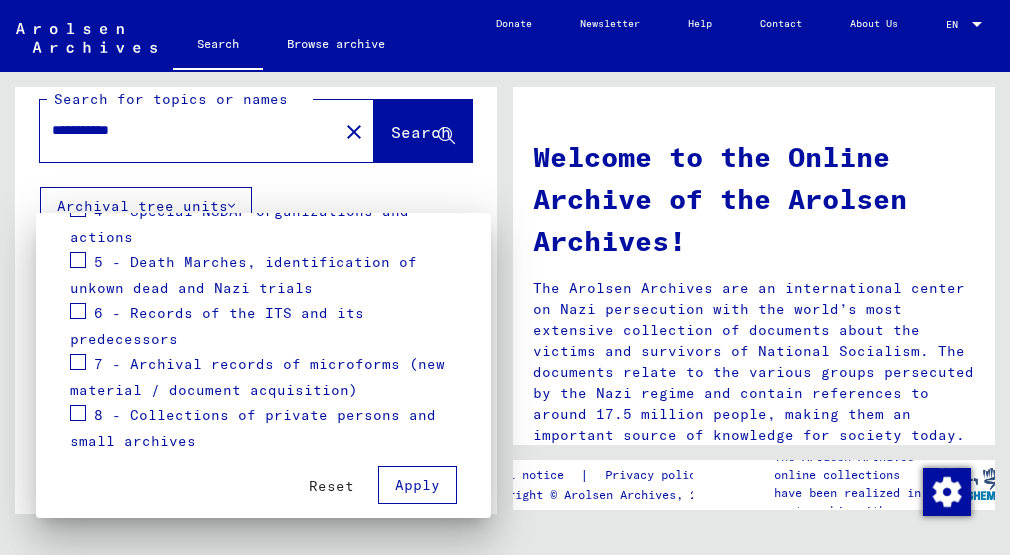 click on "Apply" at bounding box center (417, 485) 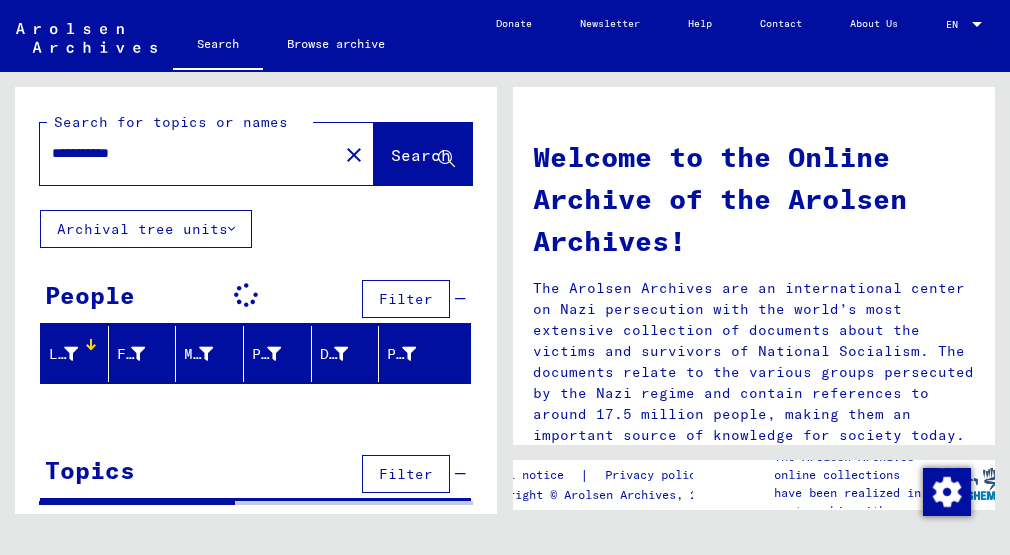 scroll, scrollTop: 0, scrollLeft: 0, axis: both 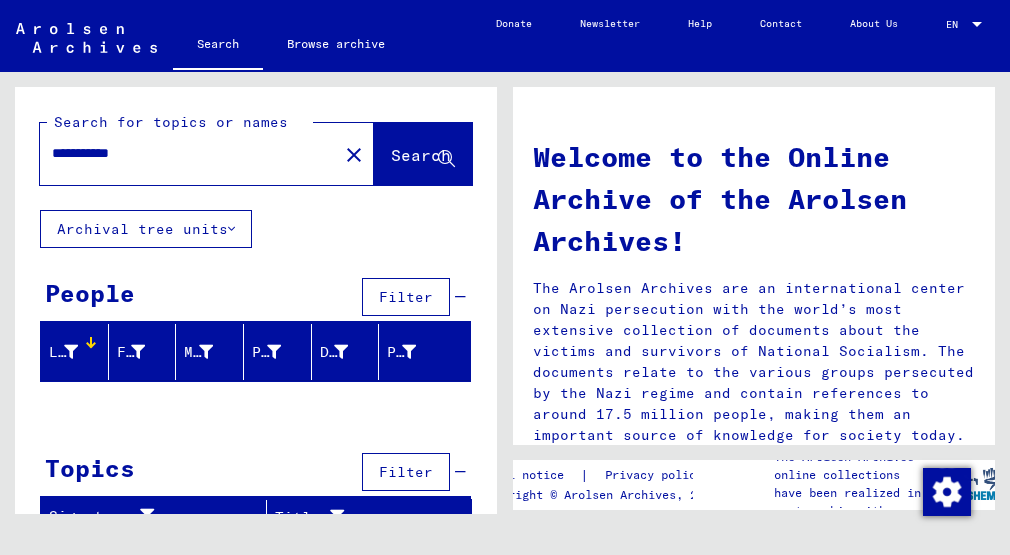click on "**********" at bounding box center (183, 153) 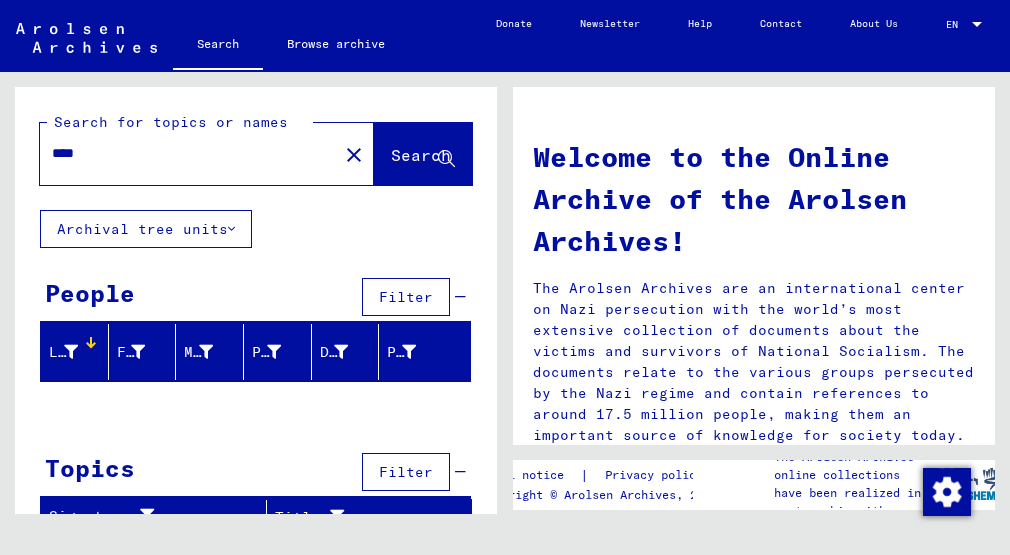 type on "****" 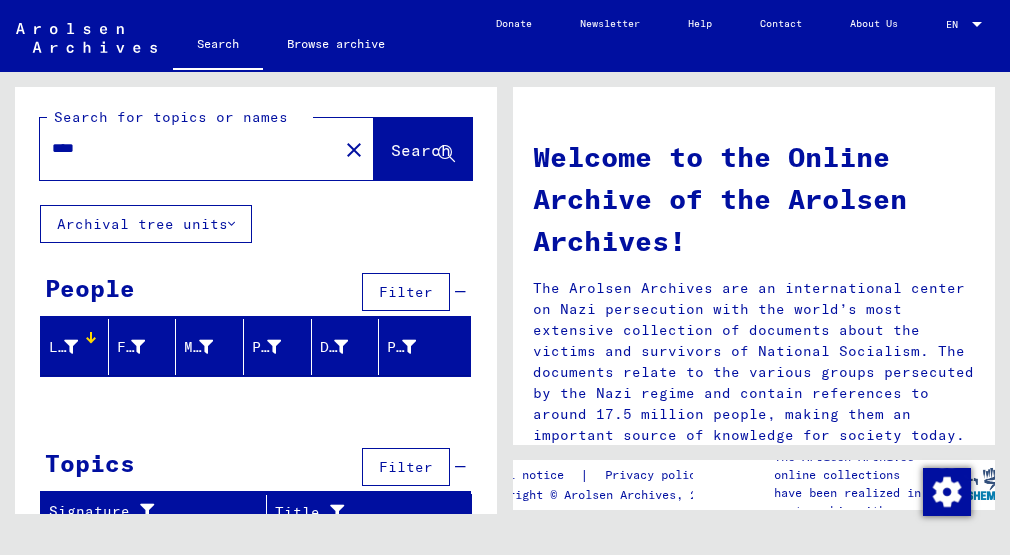 click on "Search" 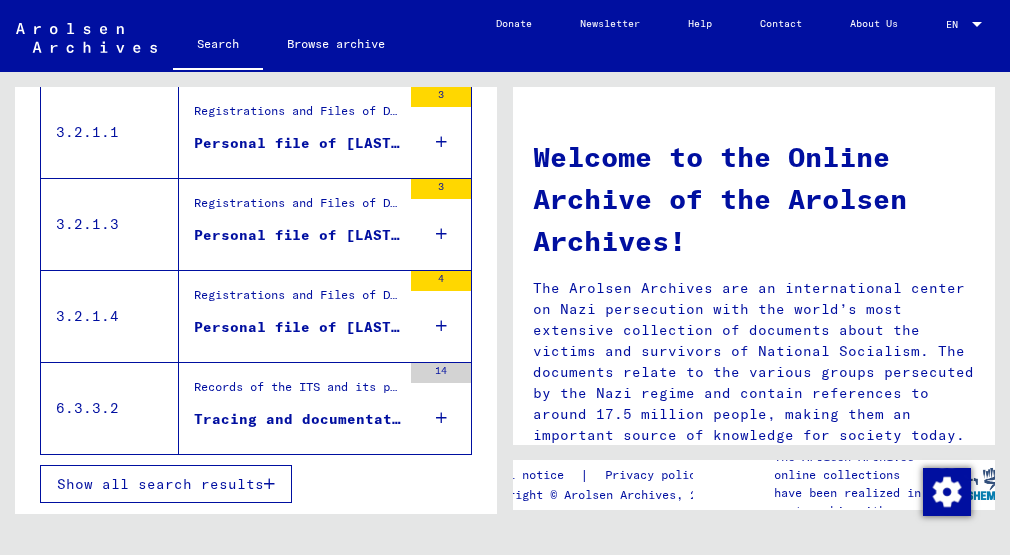 scroll, scrollTop: 752, scrollLeft: 0, axis: vertical 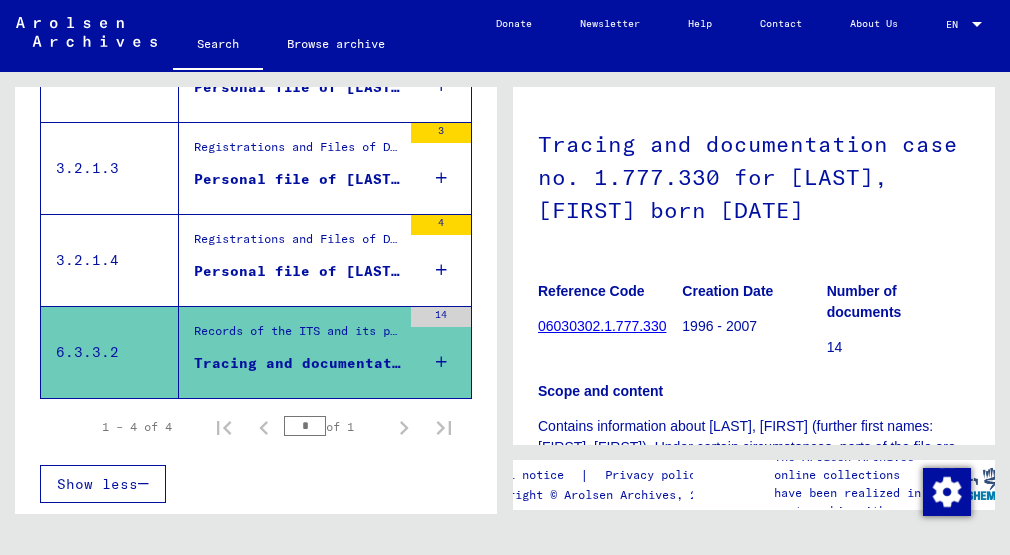 click on "06030302.1.777.330" 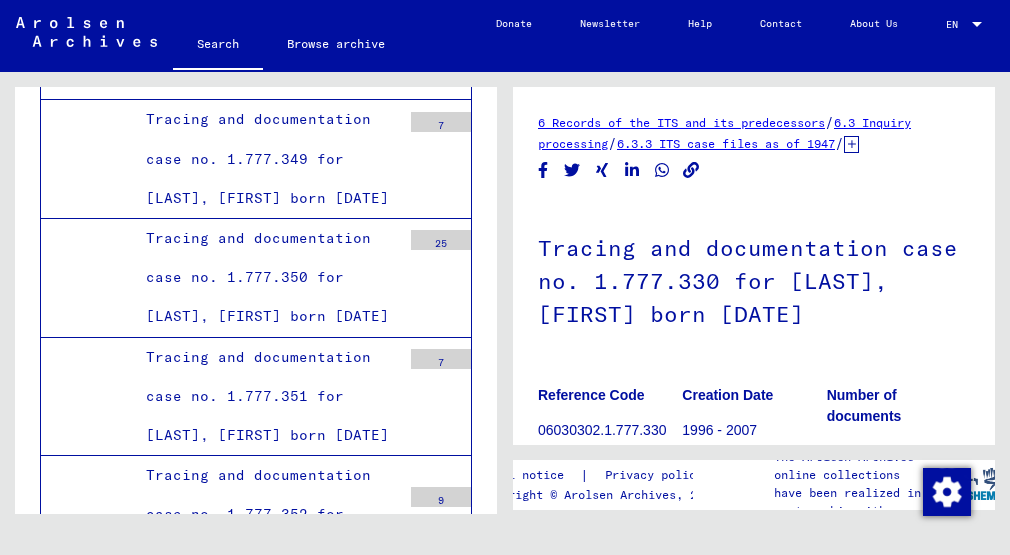 scroll, scrollTop: 53937, scrollLeft: 0, axis: vertical 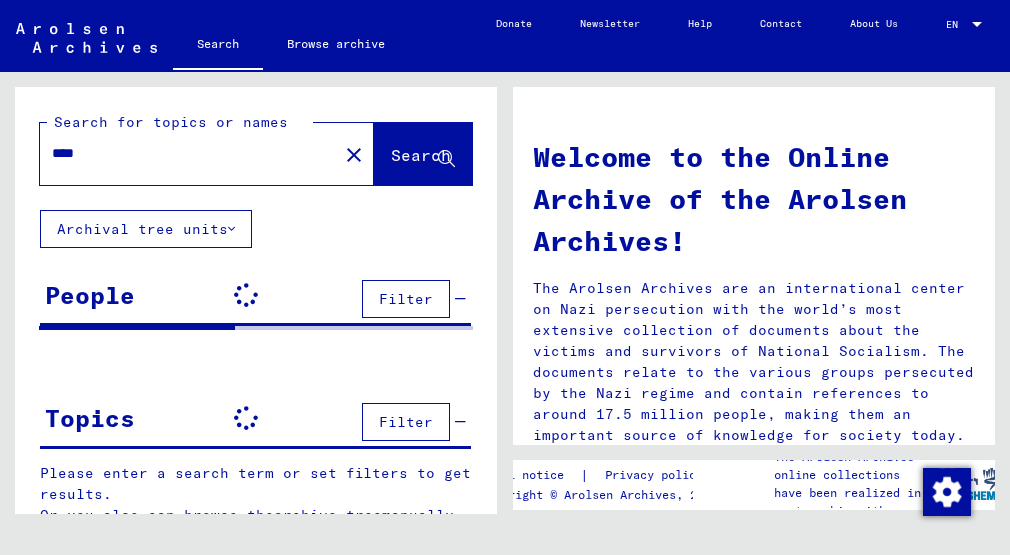 click on "****" at bounding box center (183, 153) 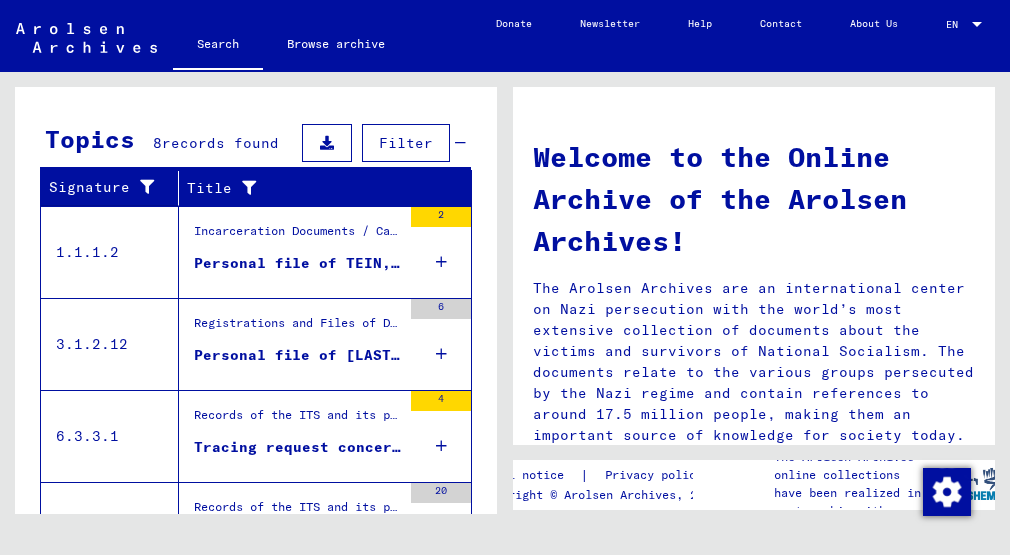 scroll, scrollTop: 636, scrollLeft: 0, axis: vertical 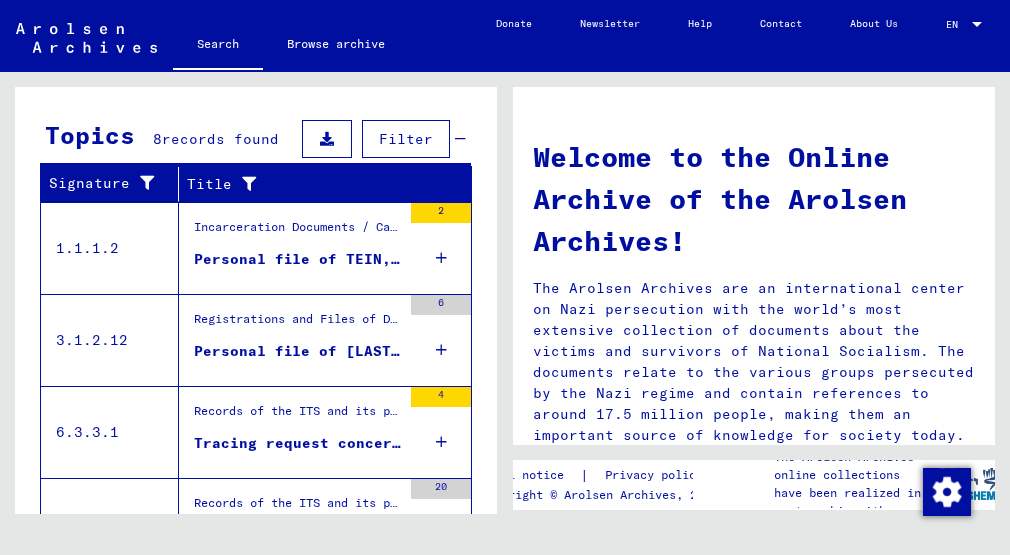 click on "Personal file of TEIN, [LAST], born on [DATE]" at bounding box center (297, 259) 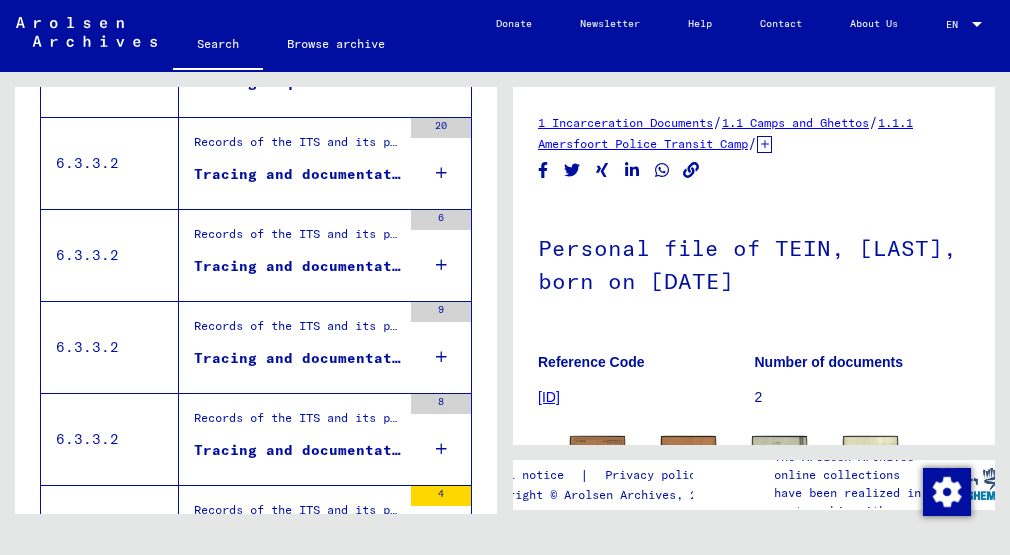 scroll, scrollTop: 0, scrollLeft: 0, axis: both 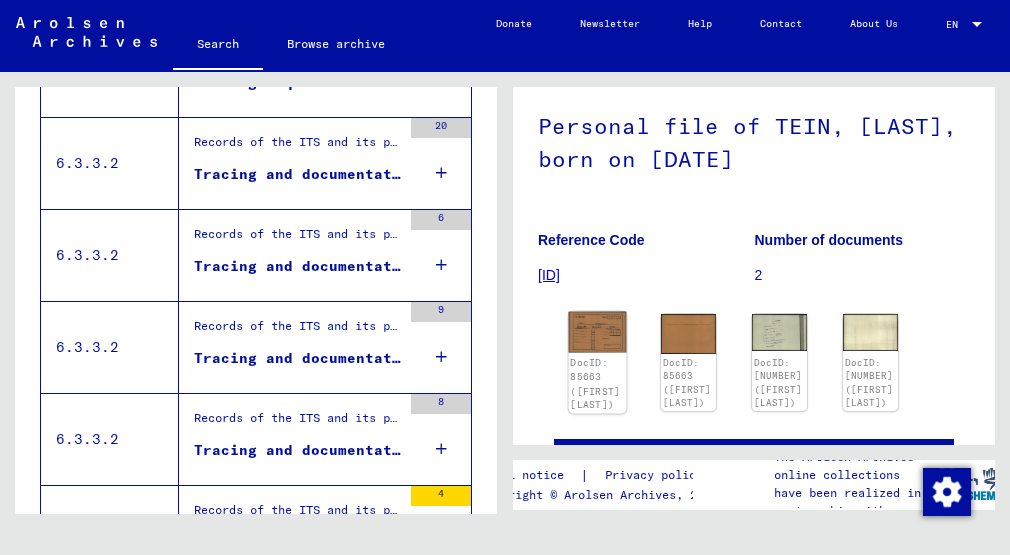 click 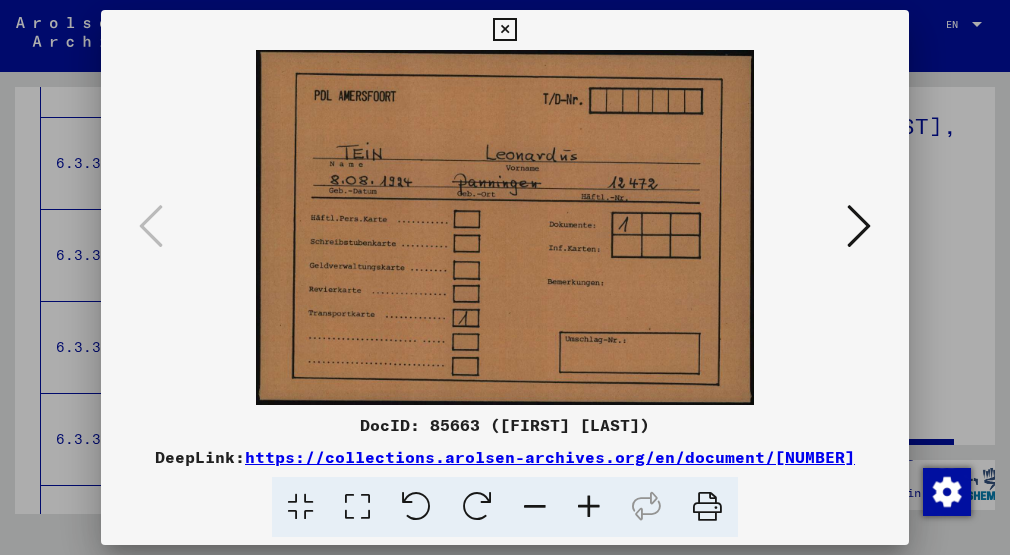 click at bounding box center (859, 226) 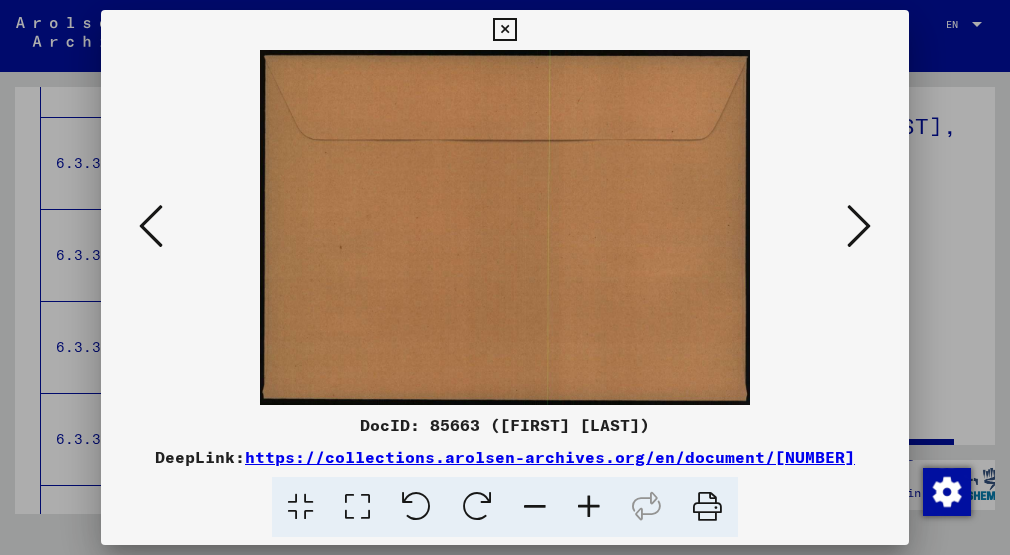 click at bounding box center [859, 226] 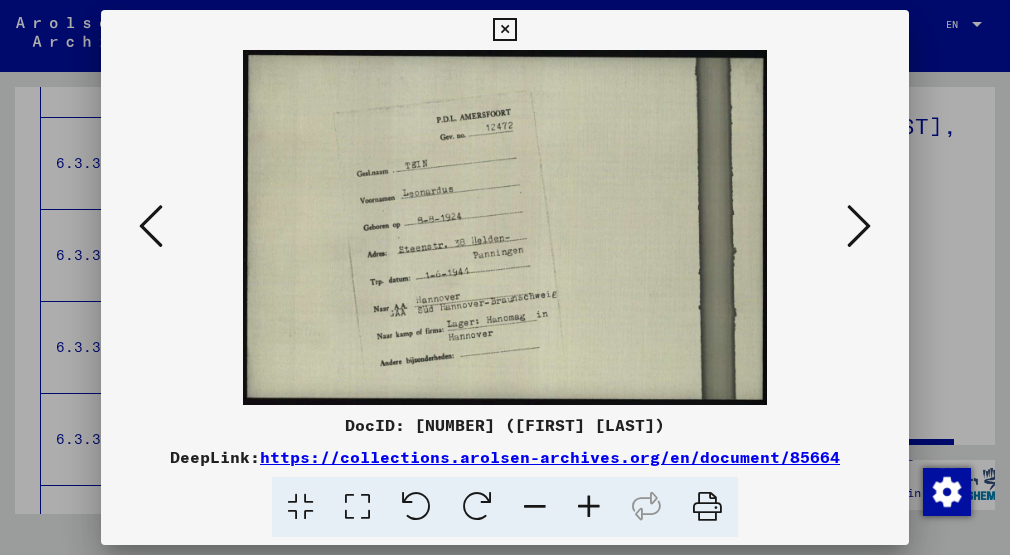 scroll, scrollTop: 0, scrollLeft: 0, axis: both 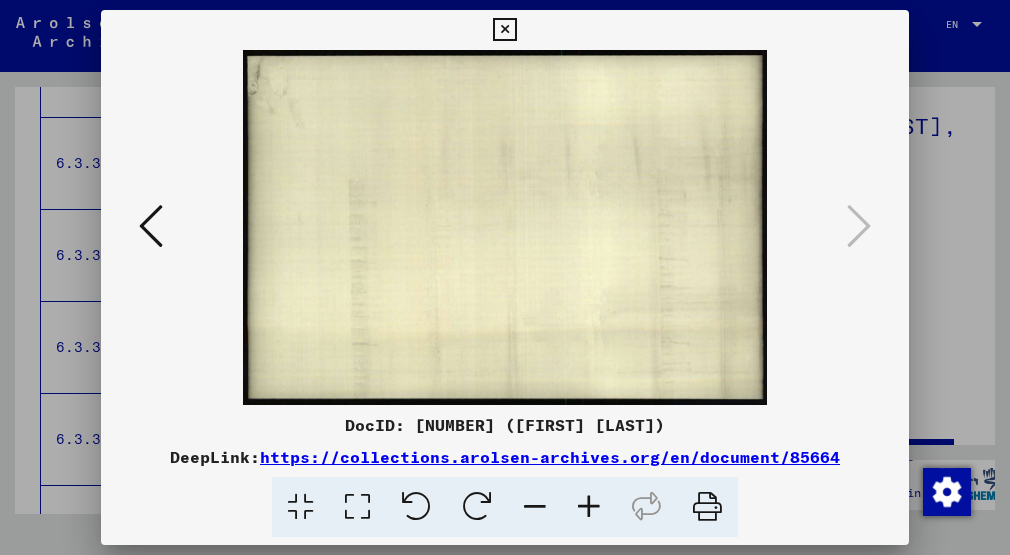 click at bounding box center (504, 30) 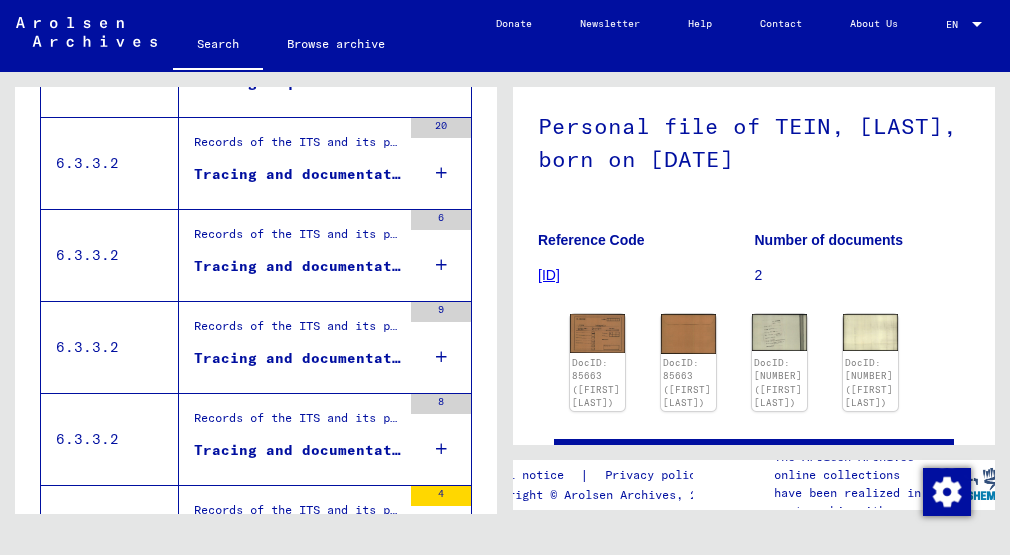 scroll, scrollTop: 0, scrollLeft: 0, axis: both 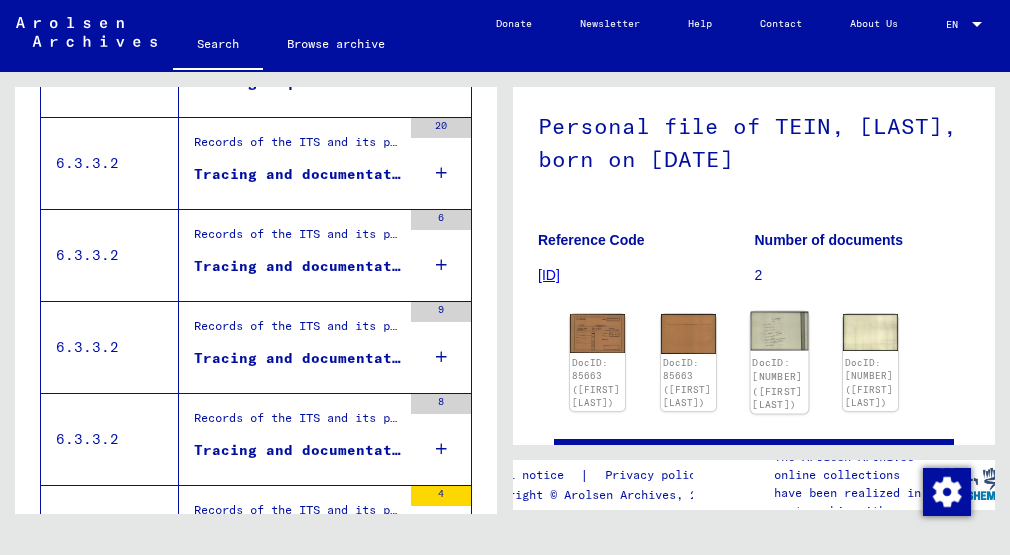 click 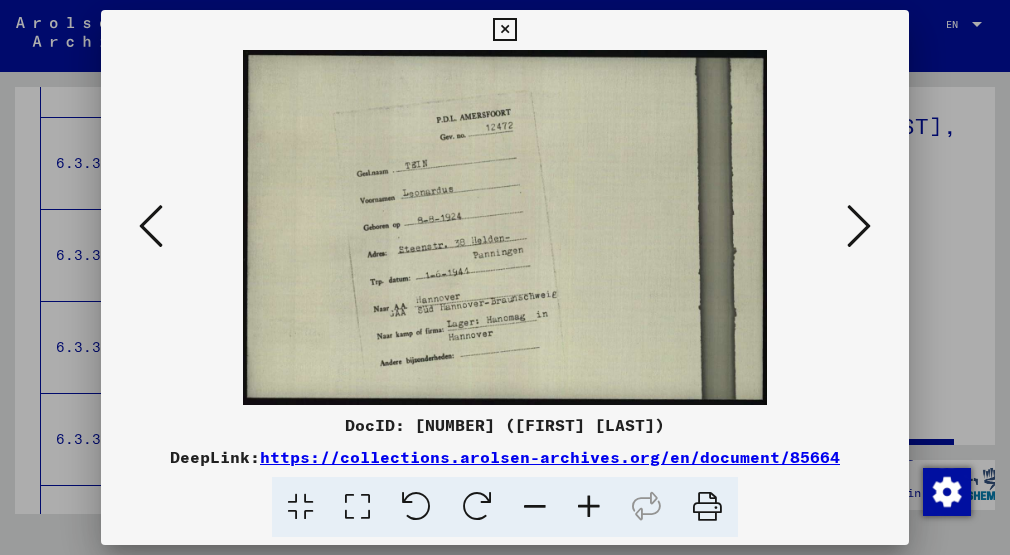click at bounding box center [505, 227] 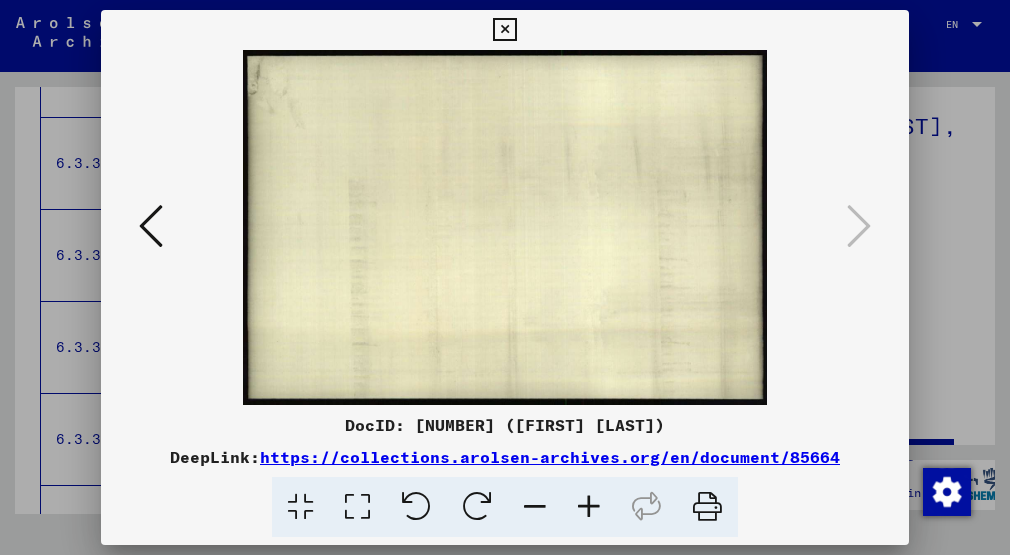 scroll, scrollTop: 0, scrollLeft: 0, axis: both 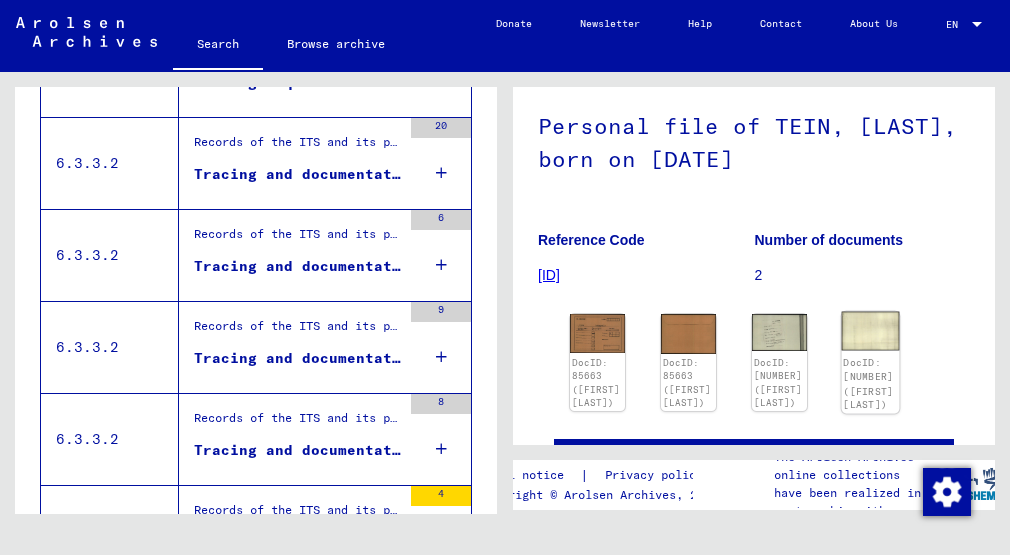 click 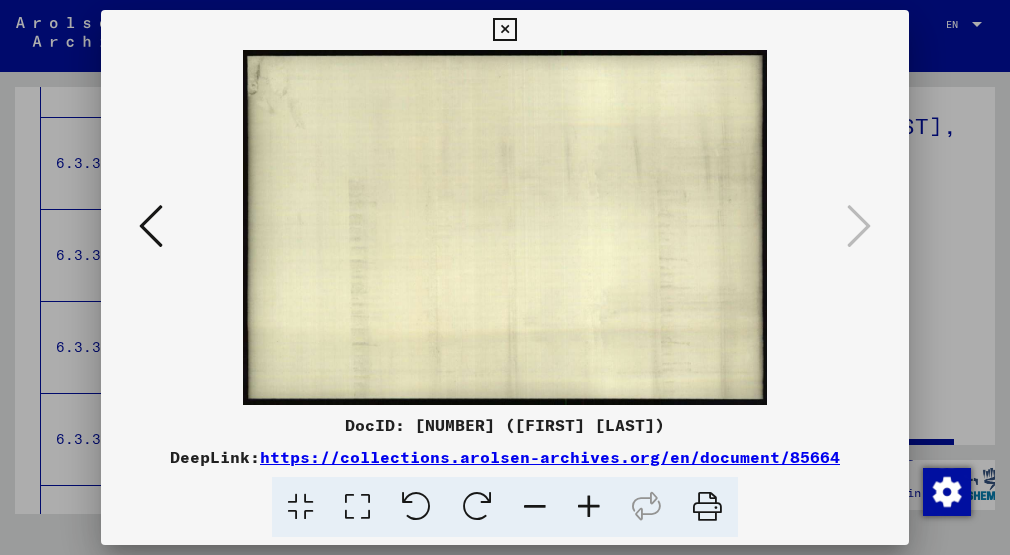 click at bounding box center [504, 30] 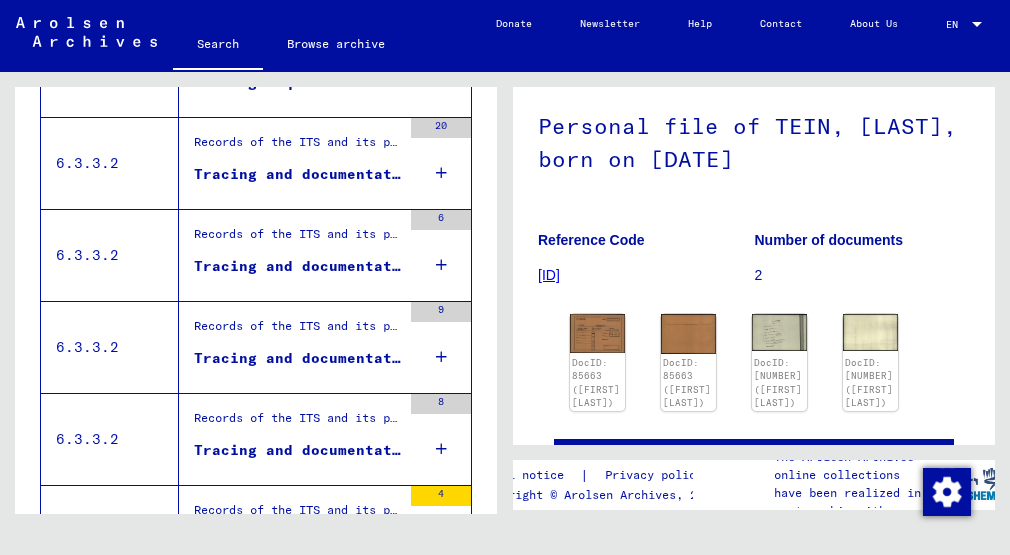 click on "Records of the ITS and its predecessors / Inquiry processing / ITS case files as of 1947 / Repository of T/D cases / Tracing and documentation cases with (T/D) numbers between 500.000 and 749.999 / Tracing and documentation cases with (T/D) numbers between 580.000 and 580.499" at bounding box center [297, 239] 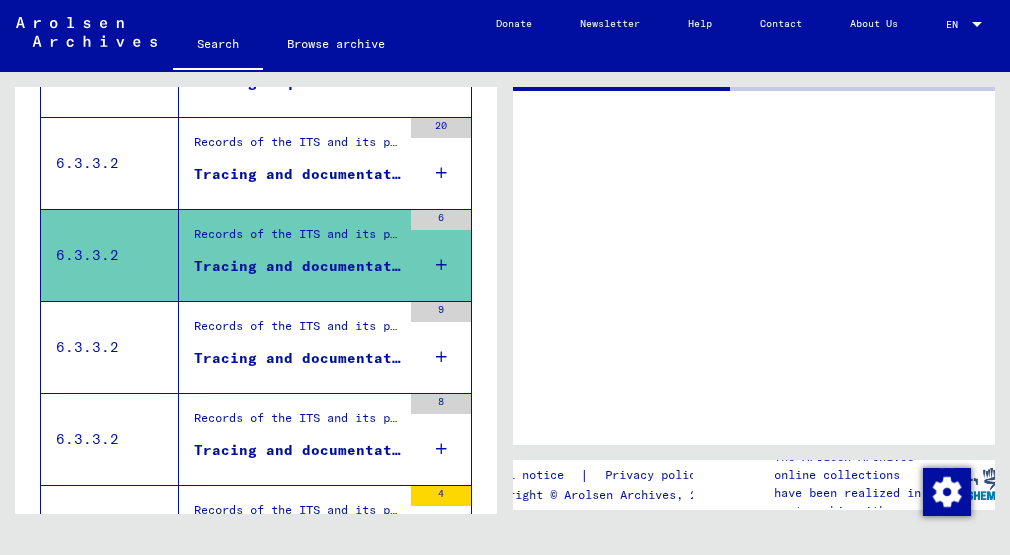 scroll, scrollTop: 0, scrollLeft: 0, axis: both 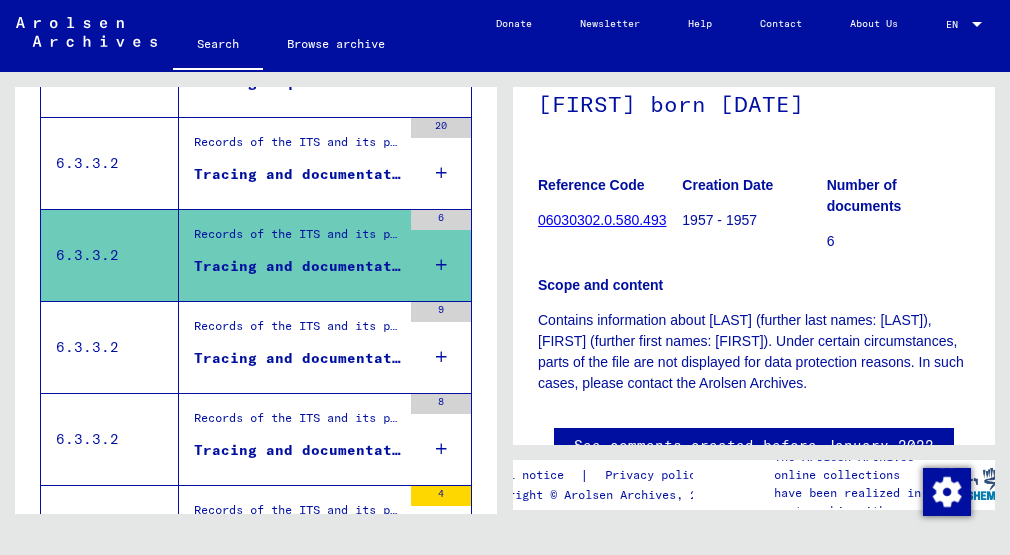 click on "Records of the ITS and its predecessors / Inquiry processing / ITS case files as of 1947 / Repository of T/D cases / Tracing and documentation cases with (T/D) numbers between 500.000 and 749.999 / Tracing and documentation cases with (T/D) numbers between 596.000 and 596.499" at bounding box center [297, 331] 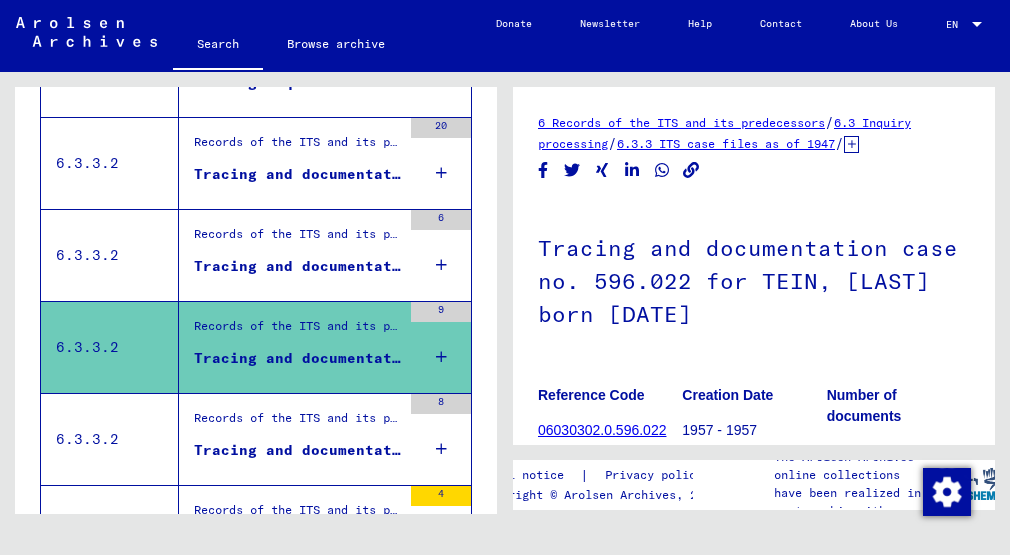 scroll, scrollTop: 0, scrollLeft: 0, axis: both 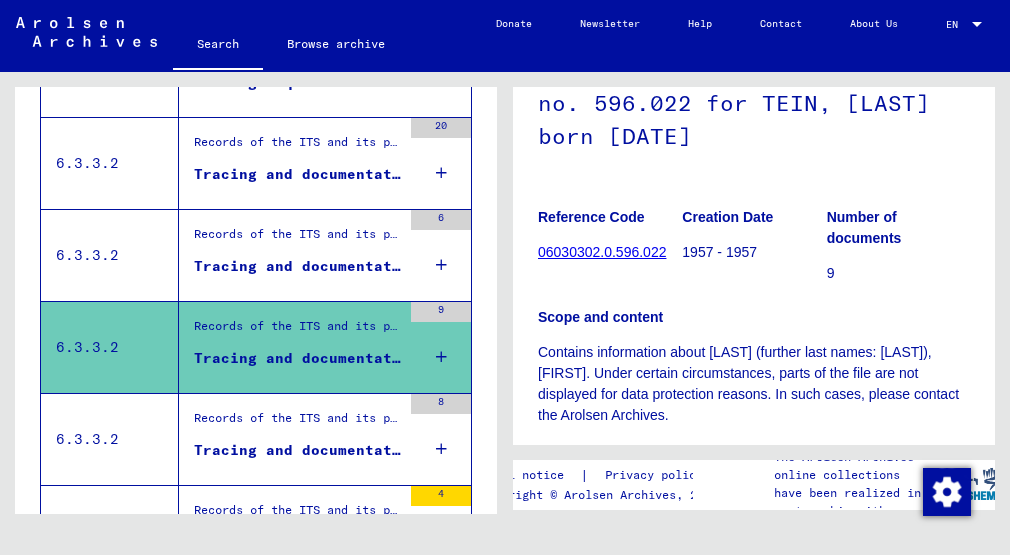click on "Records of the ITS and its predecessors / Inquiry processing / ITS case files as of 1947 / Repository of T/D cases / Tracing and documentation cases with (T/D) numbers between 500.000 and 749.999 / Tracing and documentation cases with (T/D) numbers between 629.500 and 629.999" at bounding box center [297, 423] 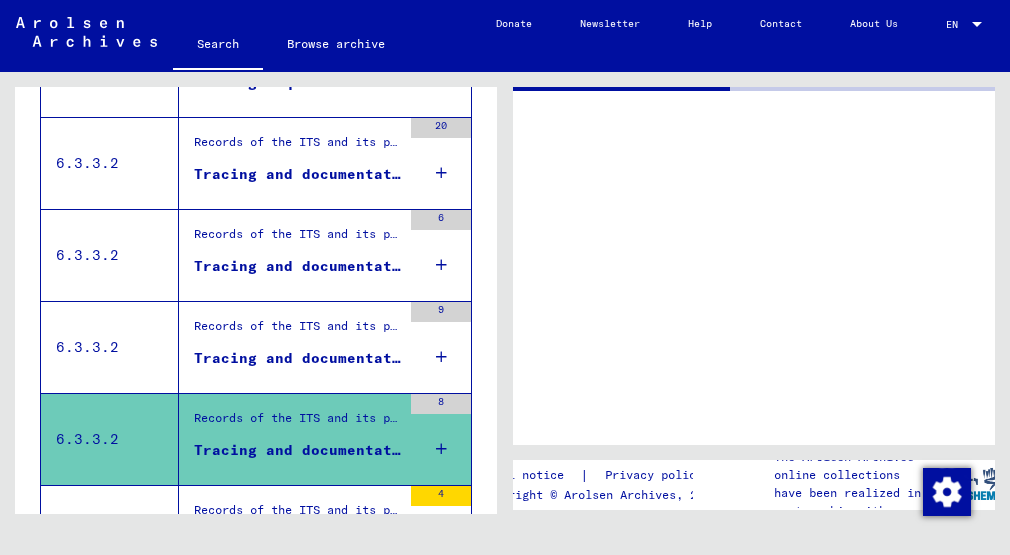 scroll, scrollTop: 0, scrollLeft: 0, axis: both 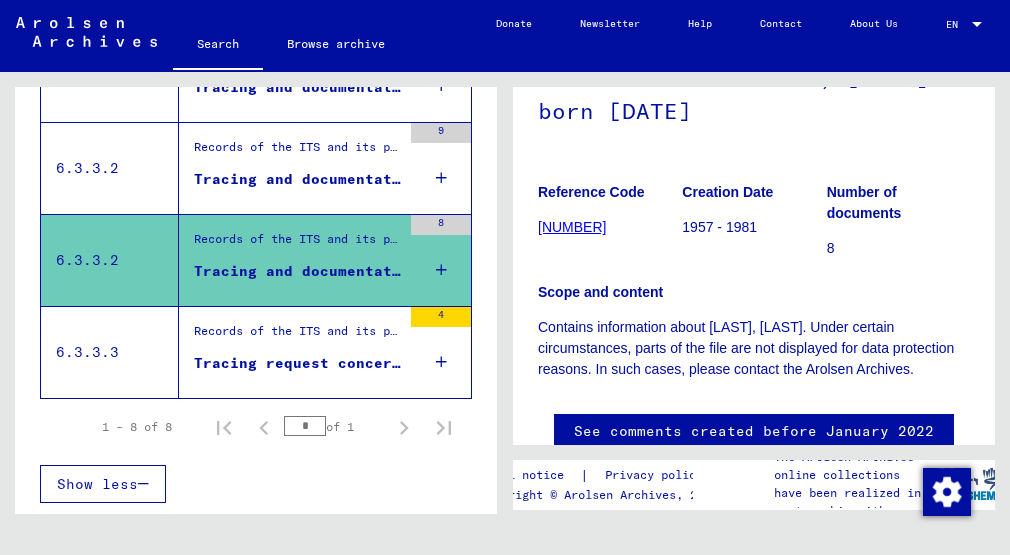 click on "Records of the ITS and its predecessors / Inquiry processing / ITS case files as of 1947 / Deposit of negatively checked enquiries filed under a "Briefnummer" / Files with "Briefnummer" from B14001 to B14500" at bounding box center [297, 336] 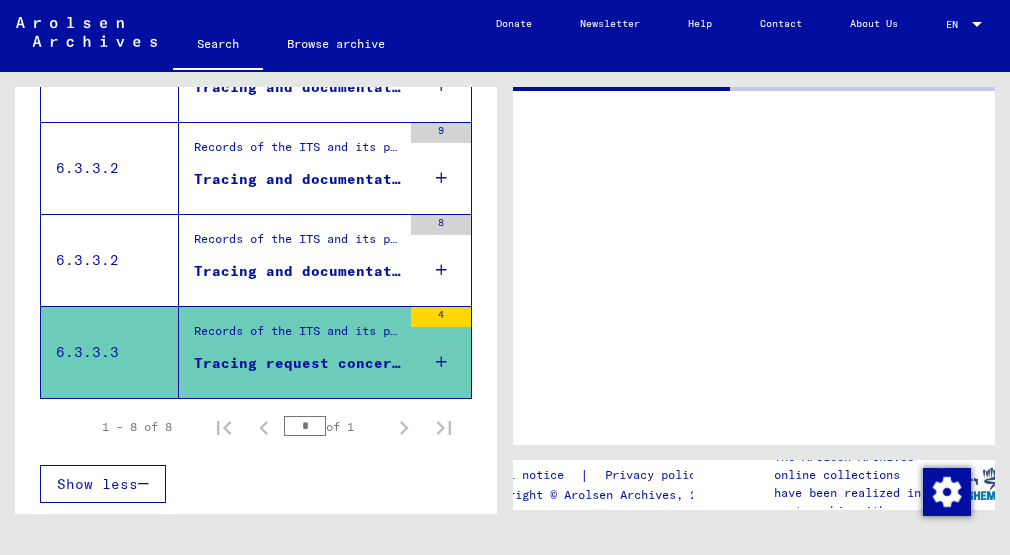 scroll 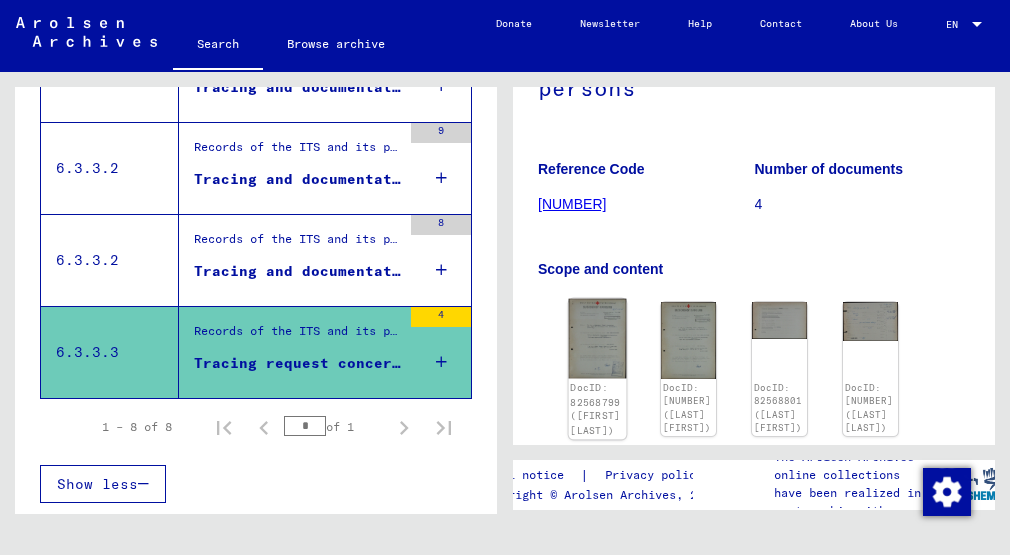 click 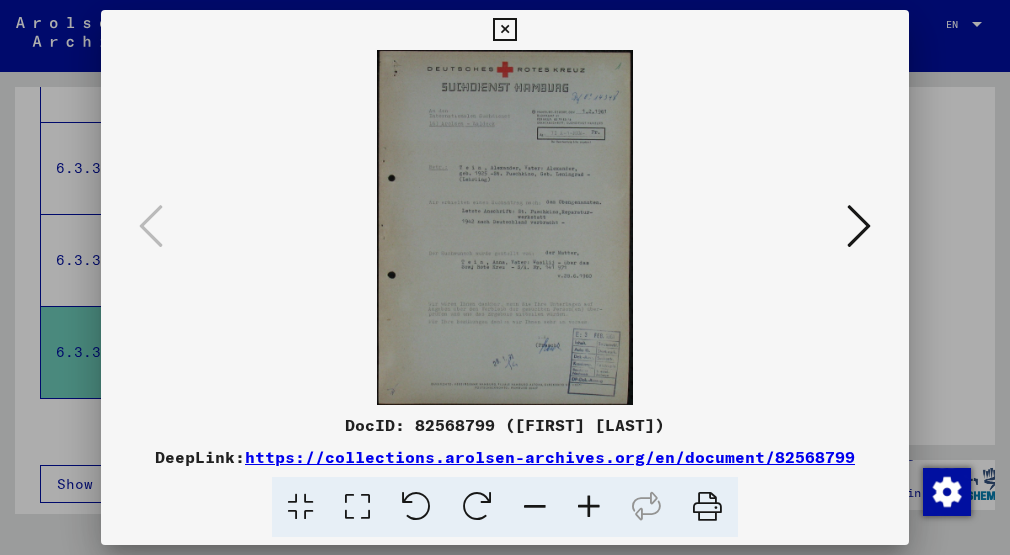 click at bounding box center (505, 227) 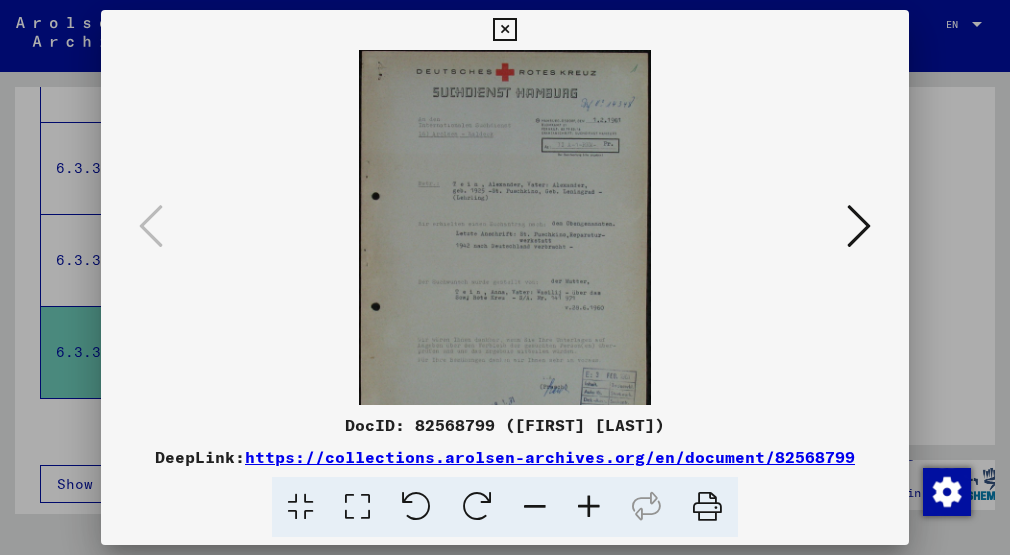 click at bounding box center [589, 507] 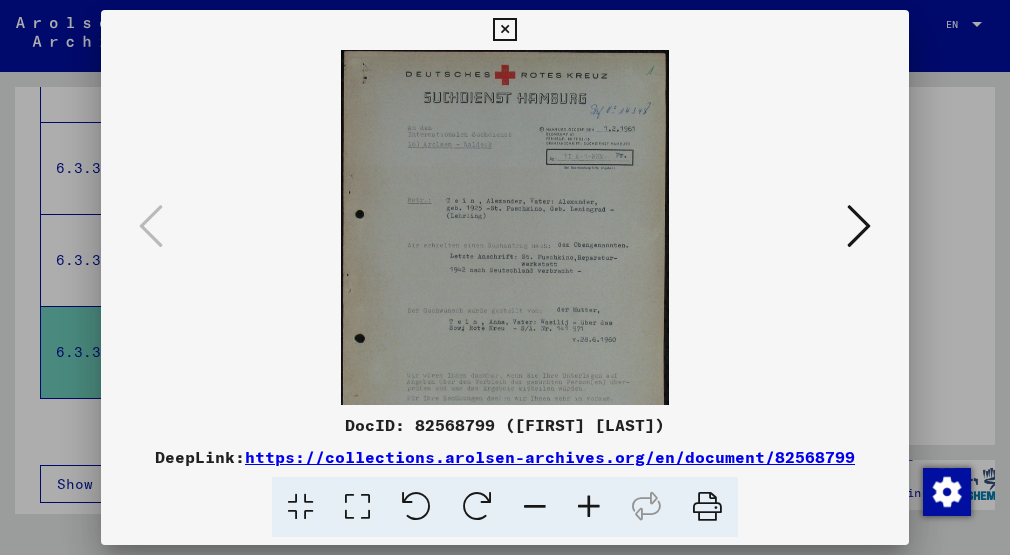 click at bounding box center (589, 507) 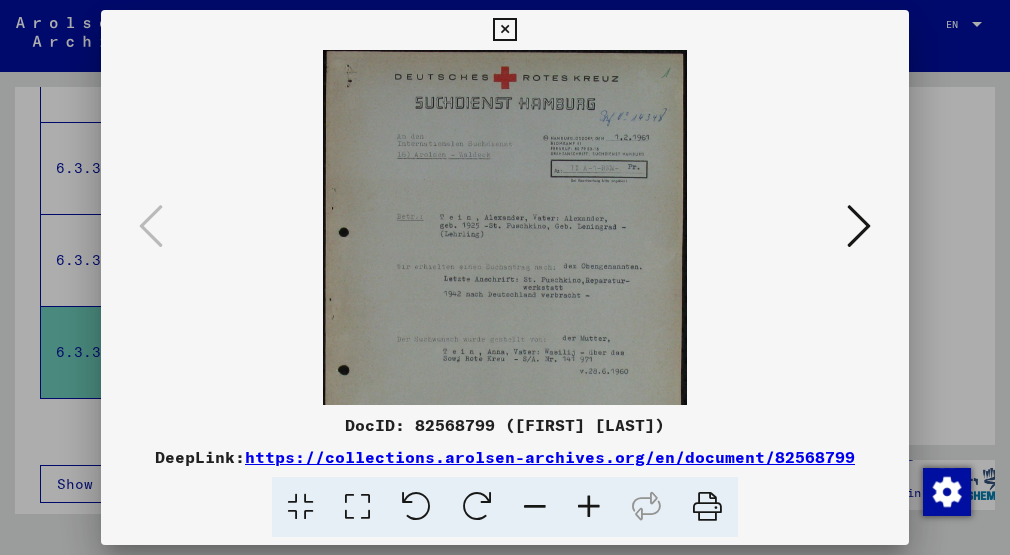 click at bounding box center (589, 507) 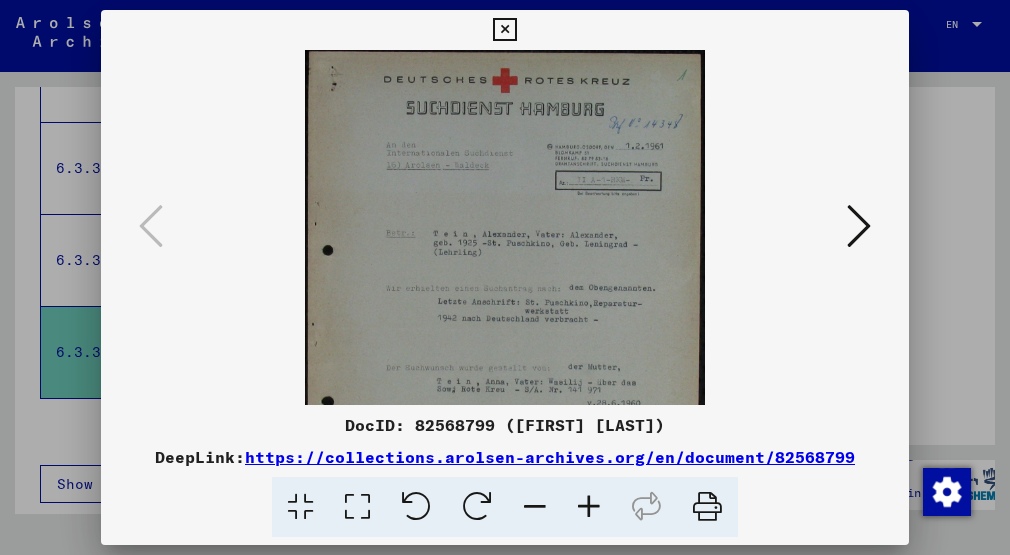 click at bounding box center [589, 507] 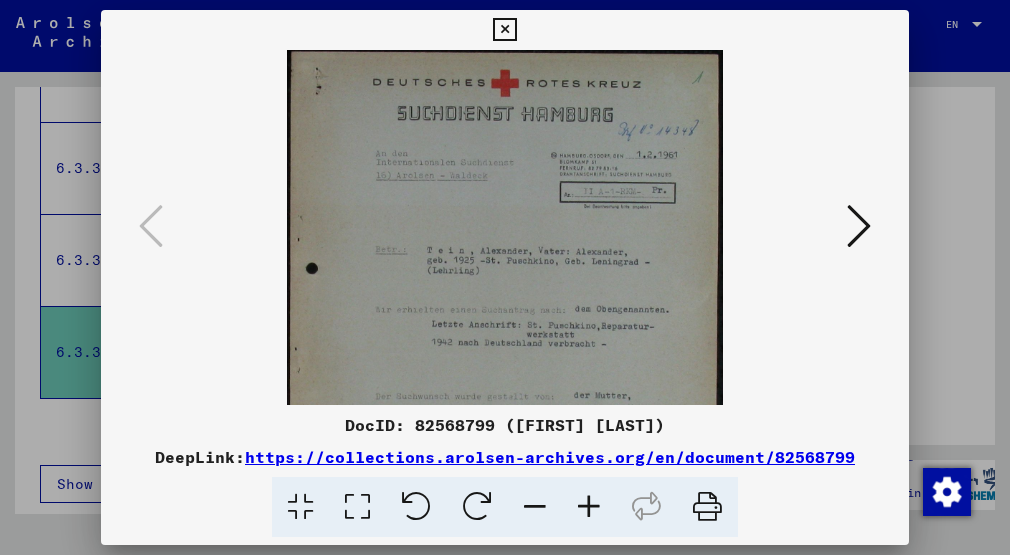 click at bounding box center (589, 507) 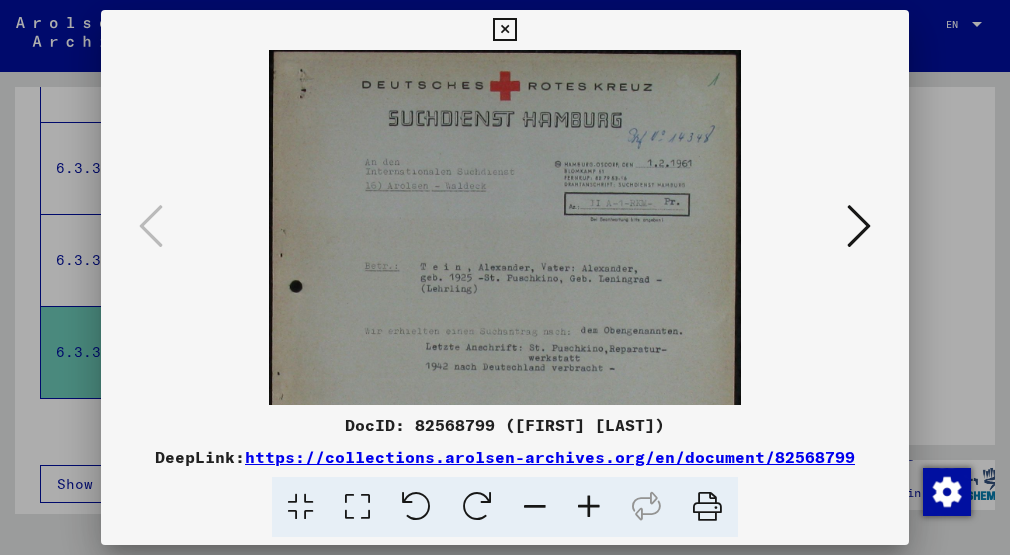 click at bounding box center (589, 507) 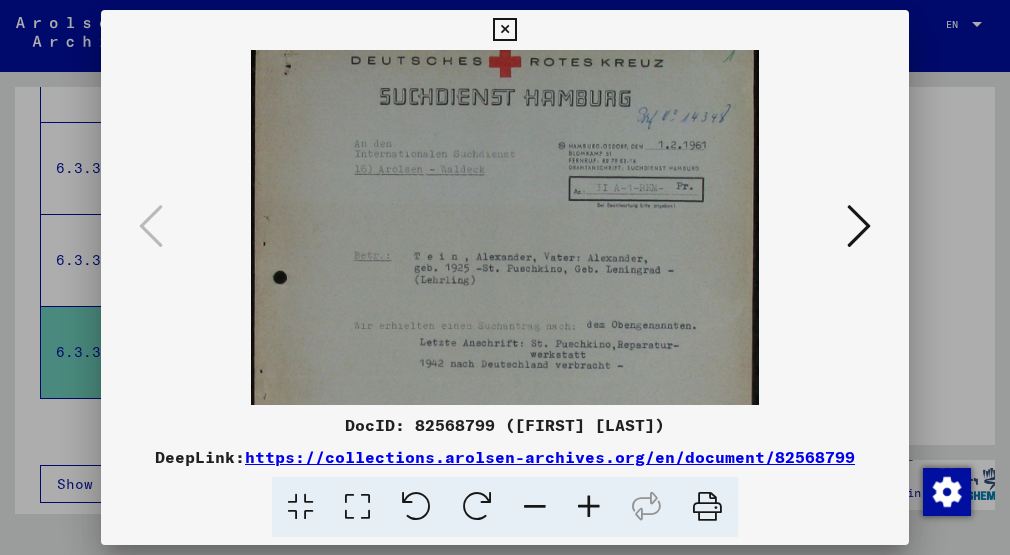 drag, startPoint x: 448, startPoint y: 269, endPoint x: 426, endPoint y: 242, distance: 34.828148 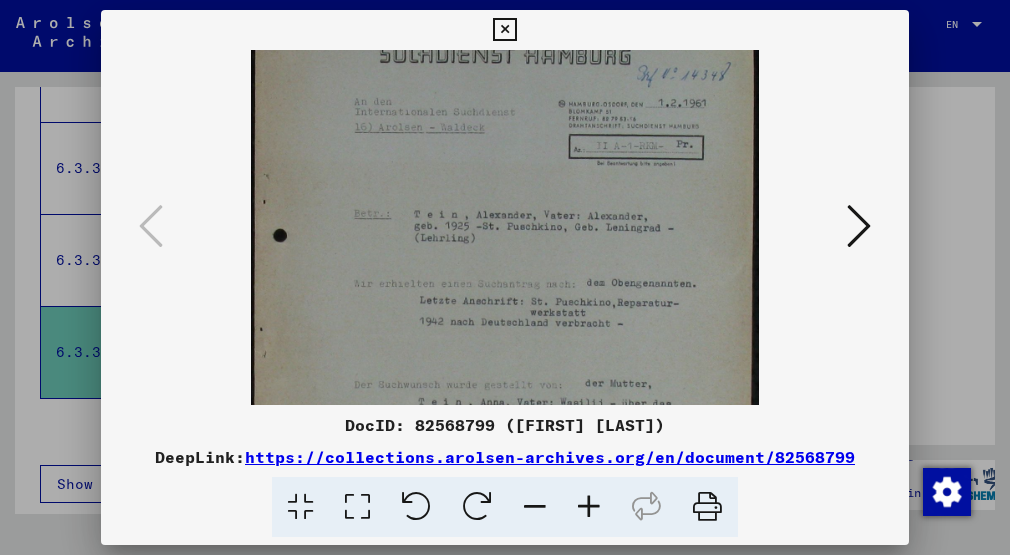 drag, startPoint x: 479, startPoint y: 310, endPoint x: 477, endPoint y: 268, distance: 42.047592 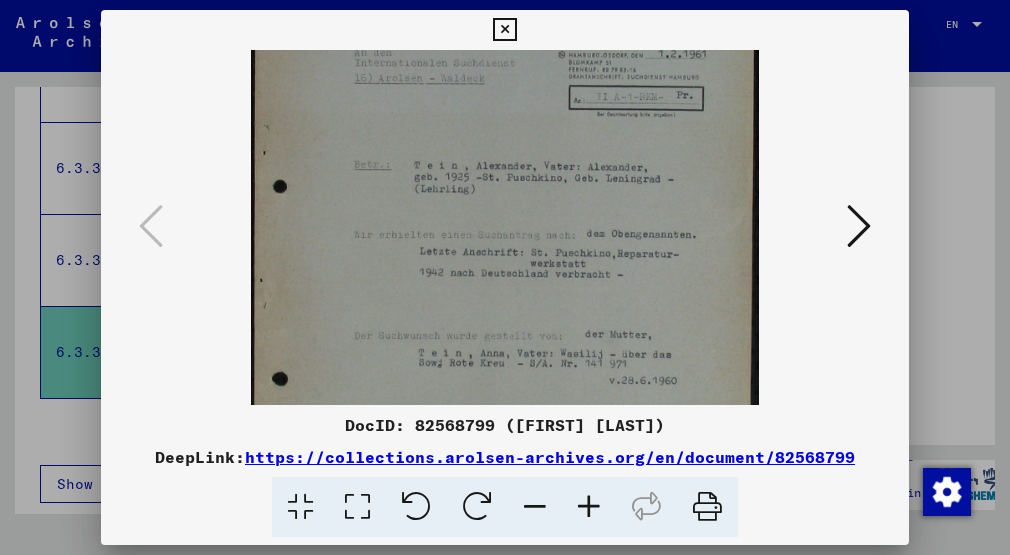 drag, startPoint x: 448, startPoint y: 339, endPoint x: 450, endPoint y: 290, distance: 49.0408 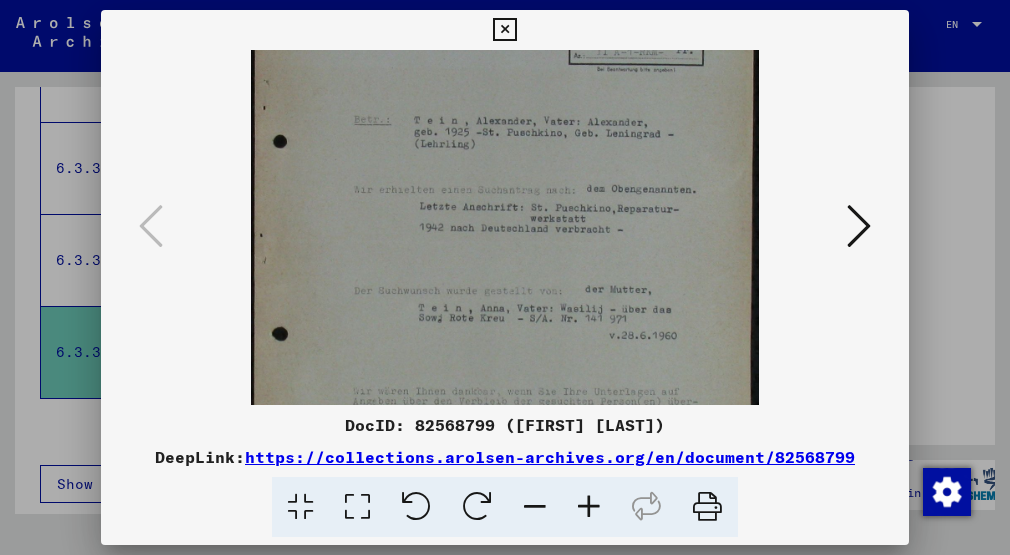 drag, startPoint x: 413, startPoint y: 335, endPoint x: 413, endPoint y: 290, distance: 45 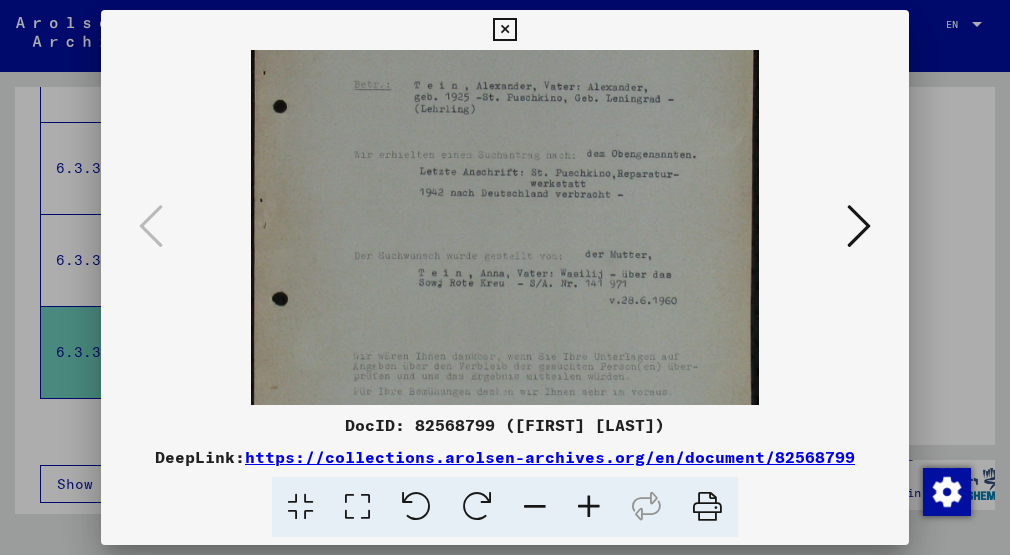 drag, startPoint x: 387, startPoint y: 337, endPoint x: 386, endPoint y: 302, distance: 35.014282 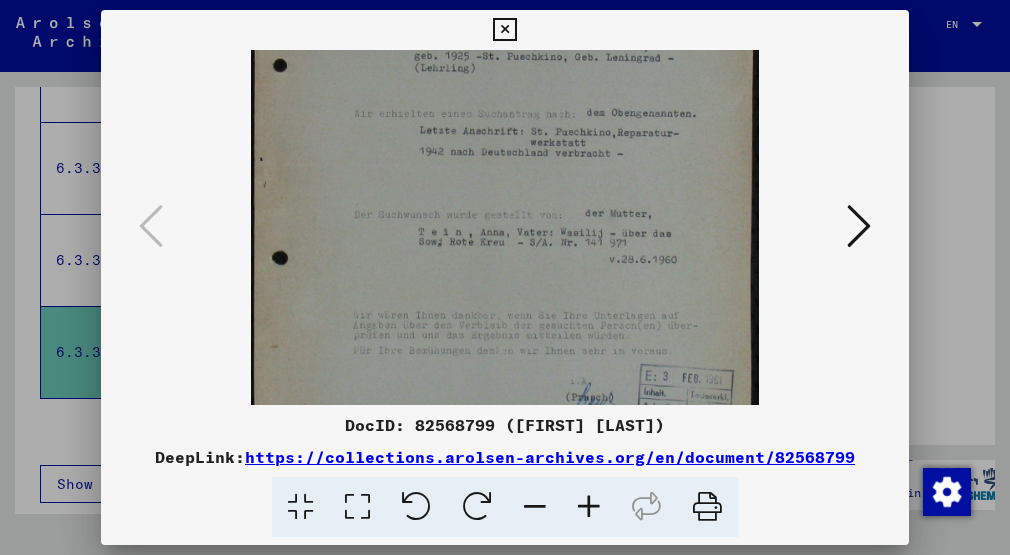 drag, startPoint x: 530, startPoint y: 317, endPoint x: 545, endPoint y: 282, distance: 38.078865 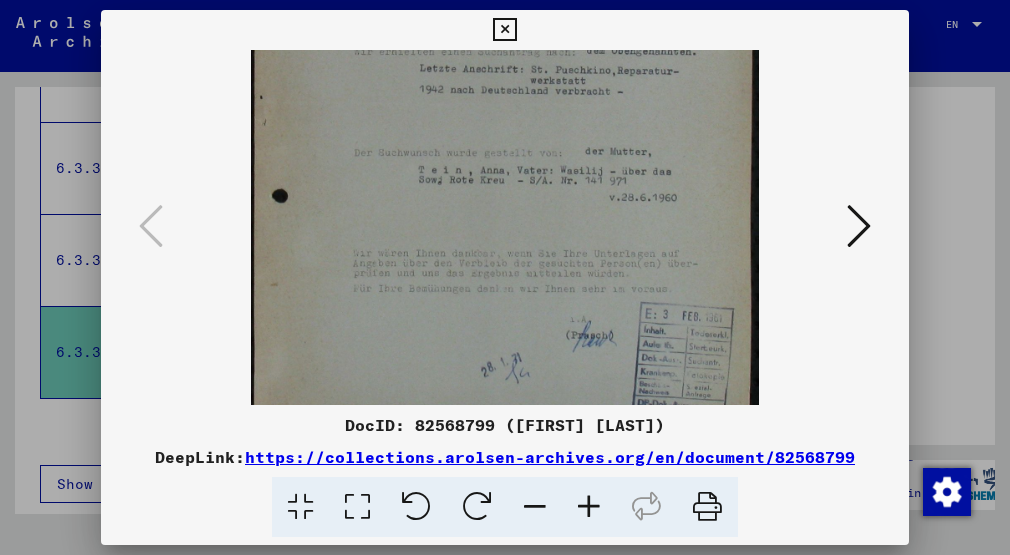 drag, startPoint x: 528, startPoint y: 346, endPoint x: 534, endPoint y: 307, distance: 39.45884 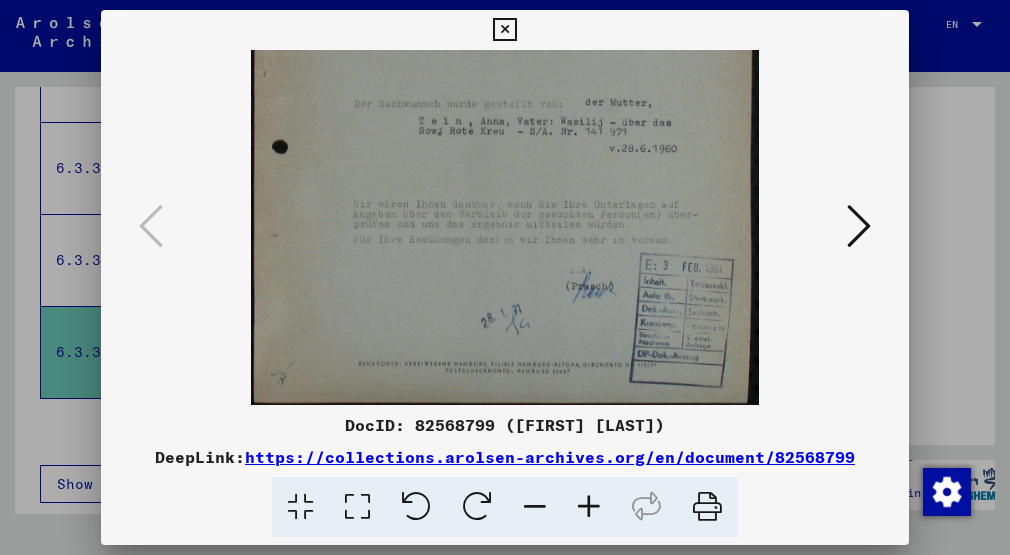 drag, startPoint x: 519, startPoint y: 339, endPoint x: 541, endPoint y: 280, distance: 62.968246 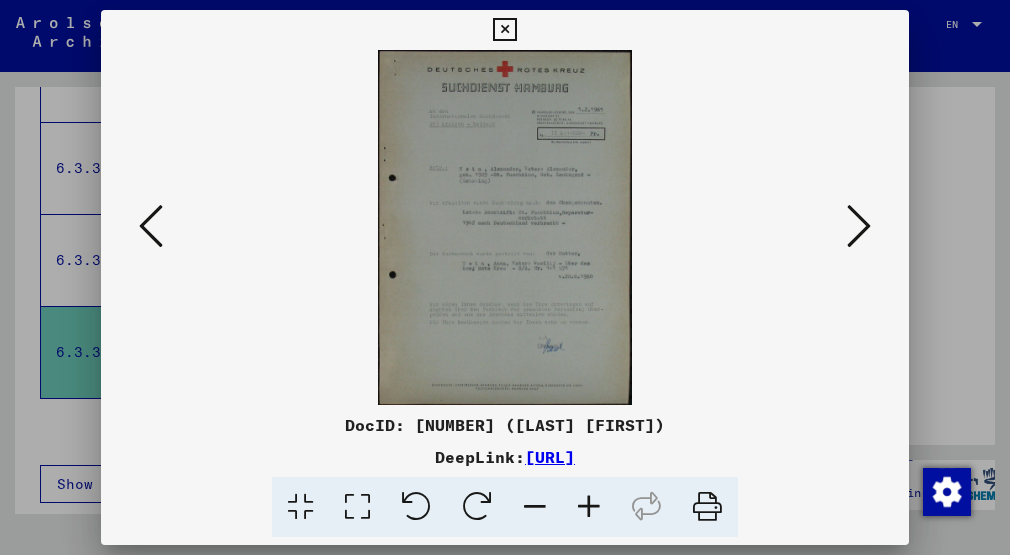 click at bounding box center (589, 507) 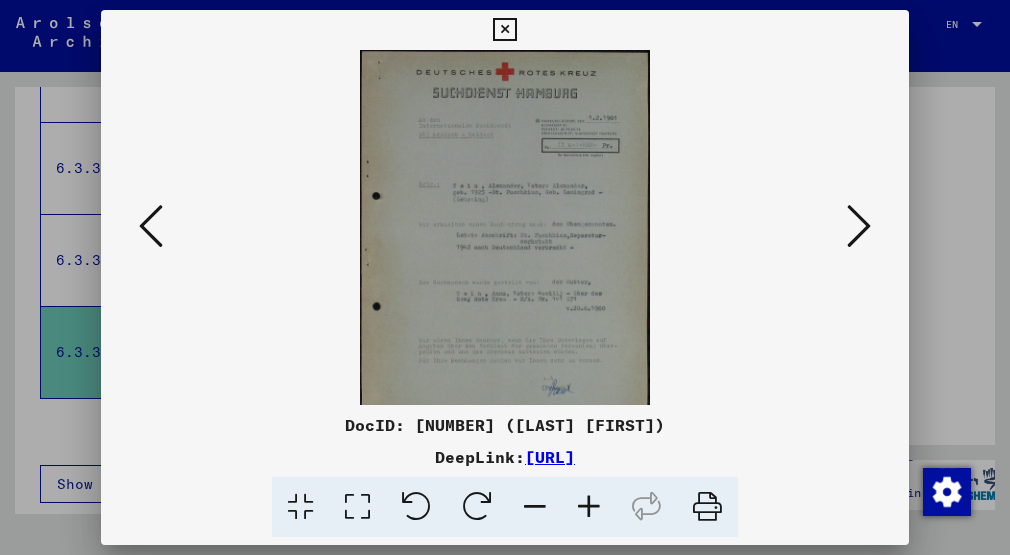 click at bounding box center (589, 507) 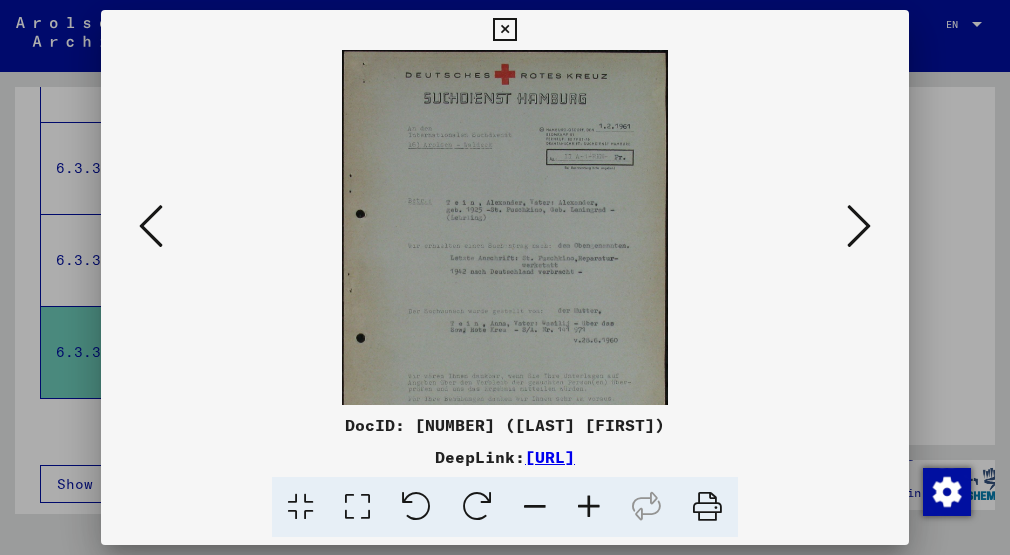 click at bounding box center (589, 507) 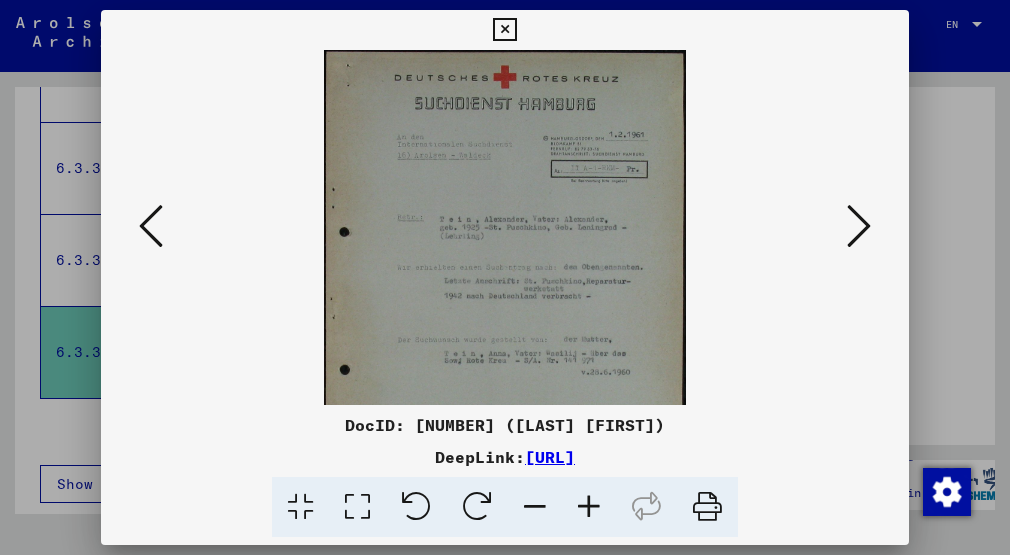 click at bounding box center [589, 507] 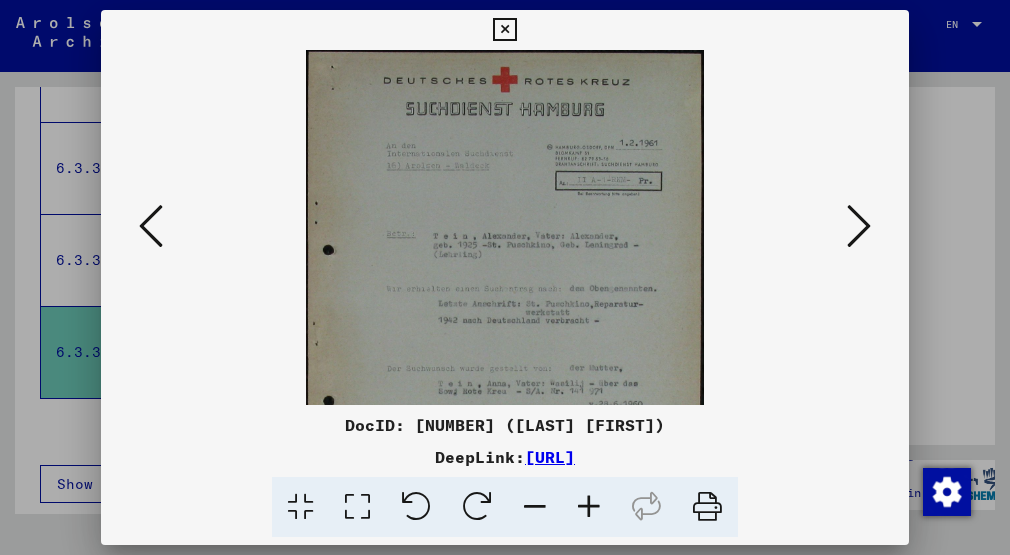 click at bounding box center (589, 507) 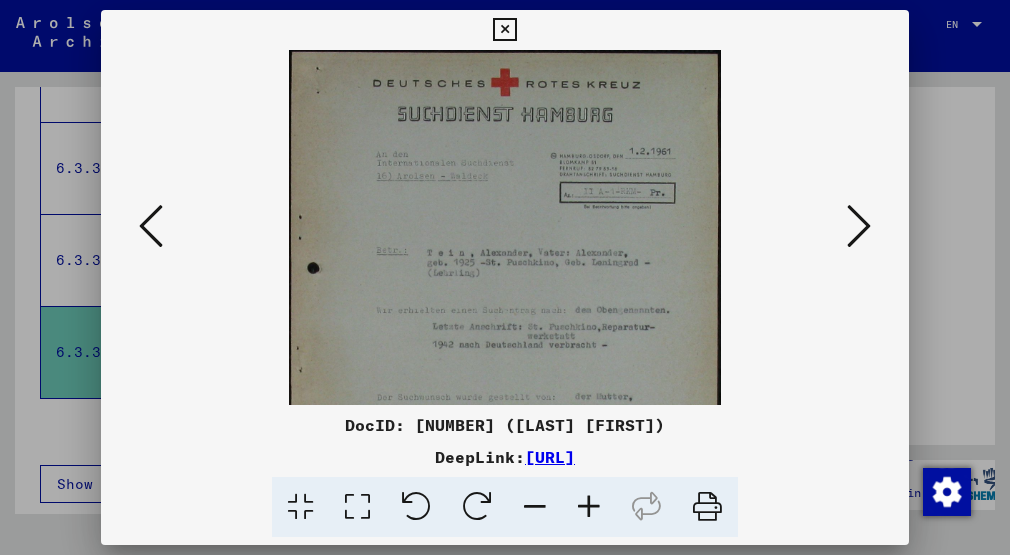 click at bounding box center (589, 507) 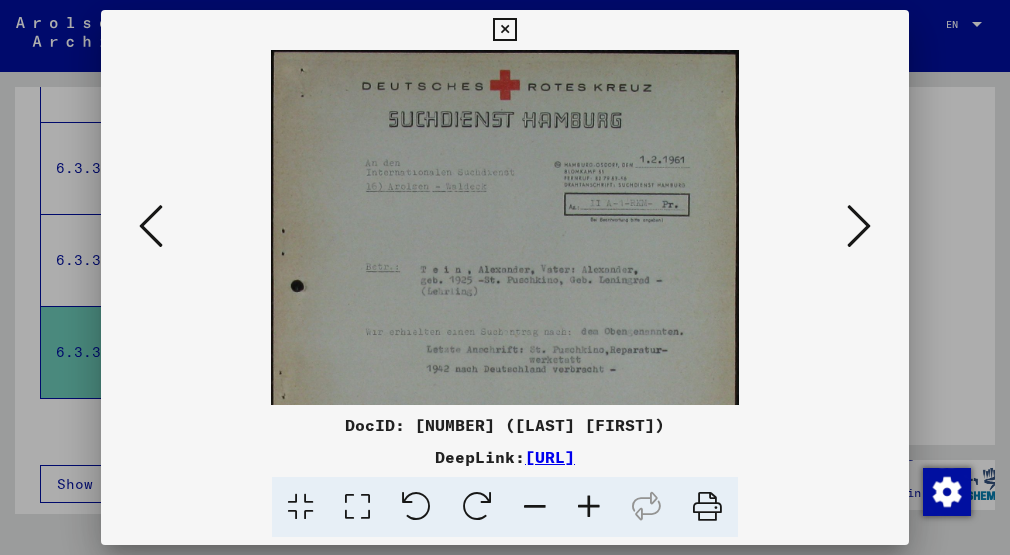 click at bounding box center (589, 507) 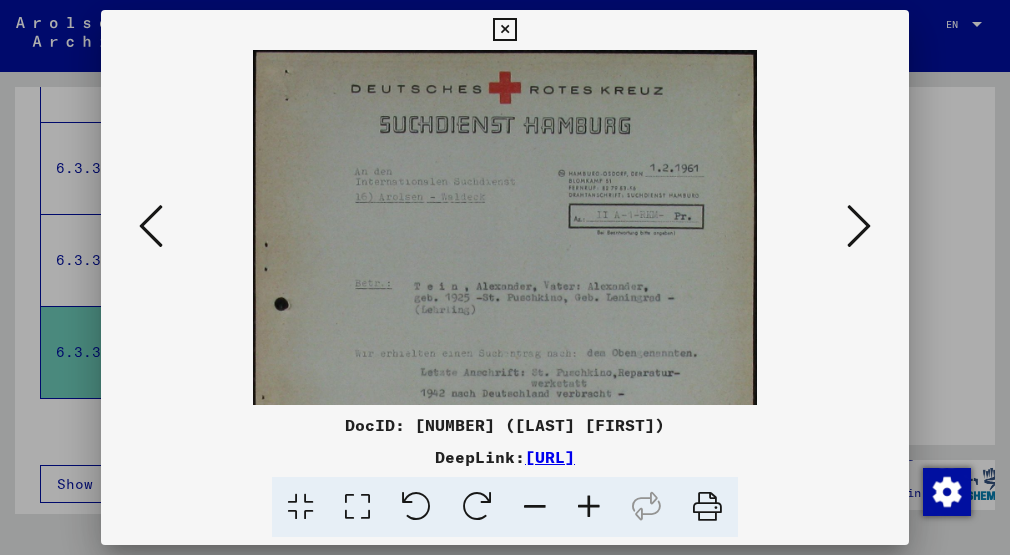 click at bounding box center [589, 507] 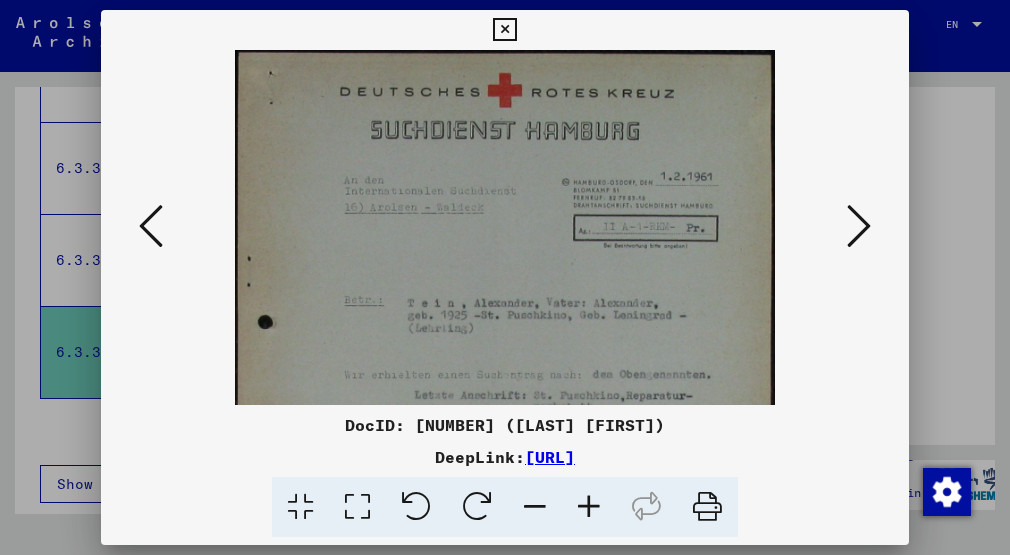 click at bounding box center (504, 30) 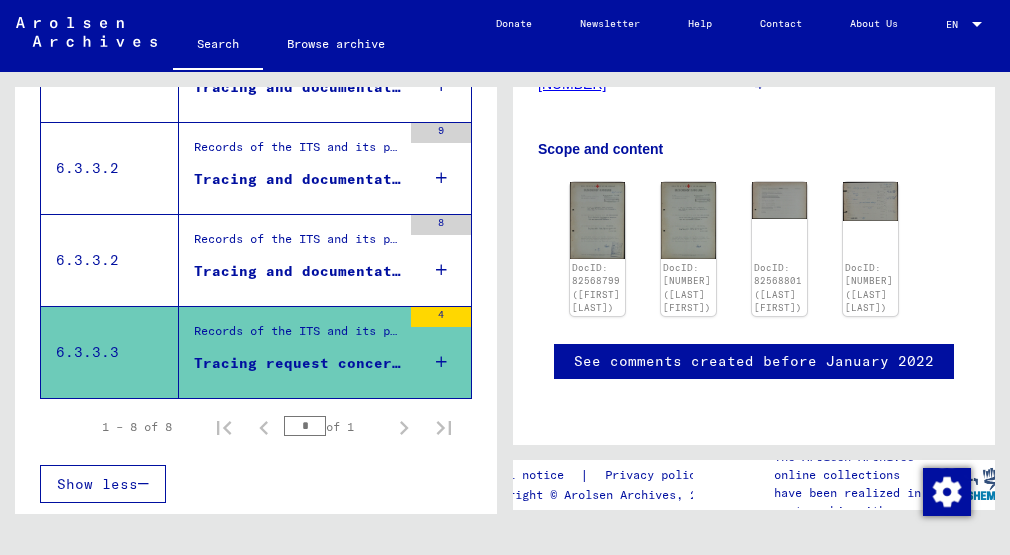 scroll, scrollTop: 517, scrollLeft: 0, axis: vertical 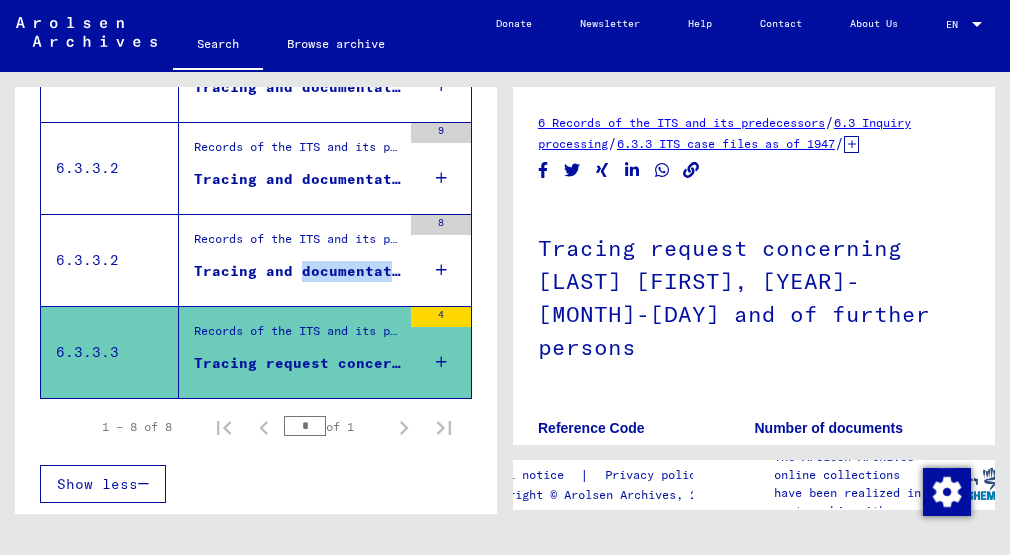 click on "Tracing and documentation case no. 629.768 for TEIN, [LAST] born [DATE]" at bounding box center (297, 271) 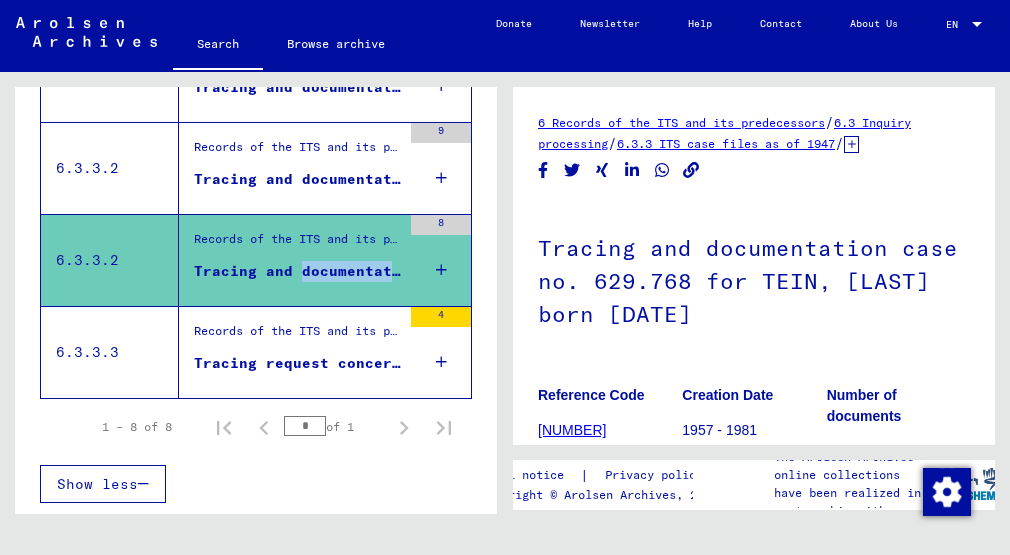 scroll, scrollTop: 0, scrollLeft: 0, axis: both 